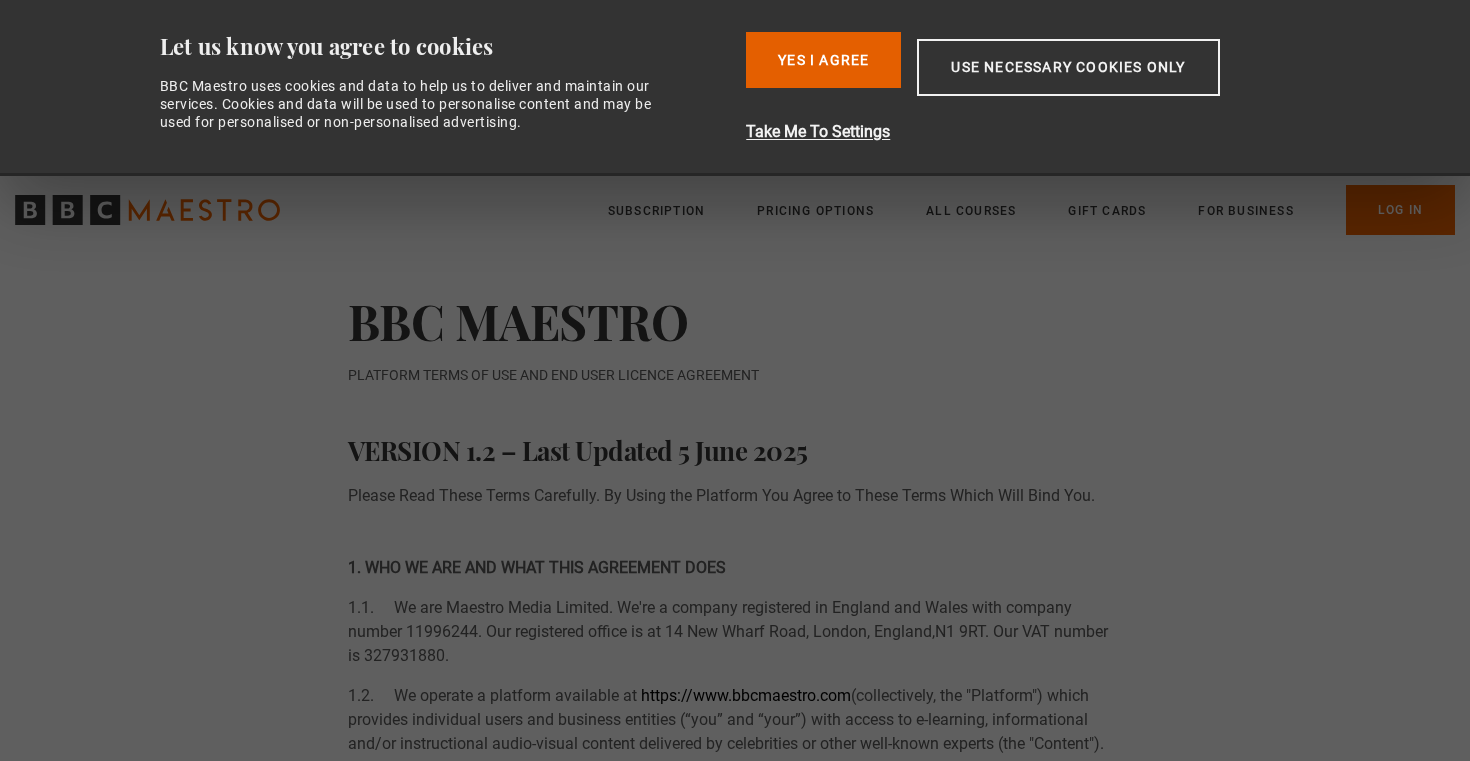 scroll, scrollTop: 0, scrollLeft: 0, axis: both 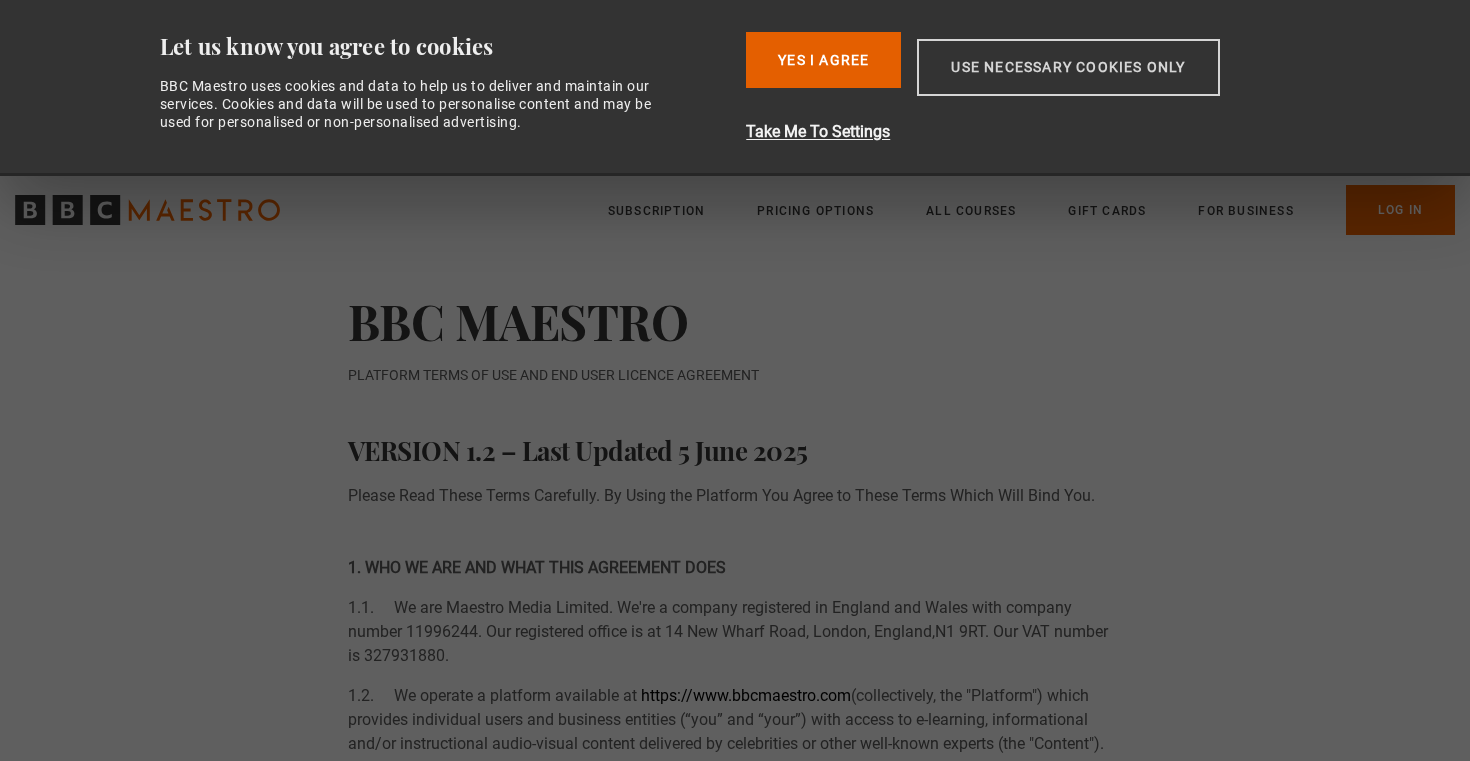 click on "Use necessary cookies only" at bounding box center (1068, 67) 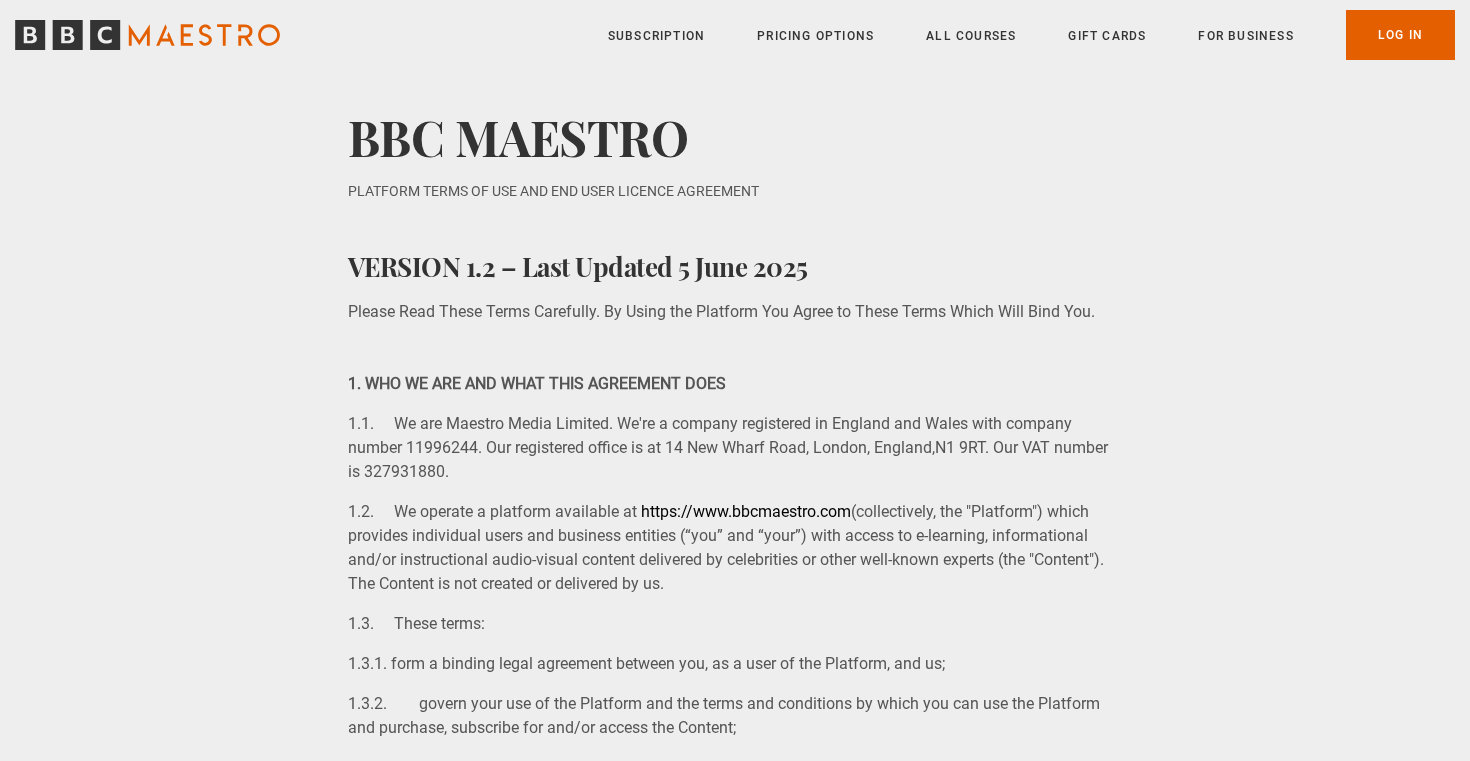 scroll, scrollTop: 10, scrollLeft: 1, axis: both 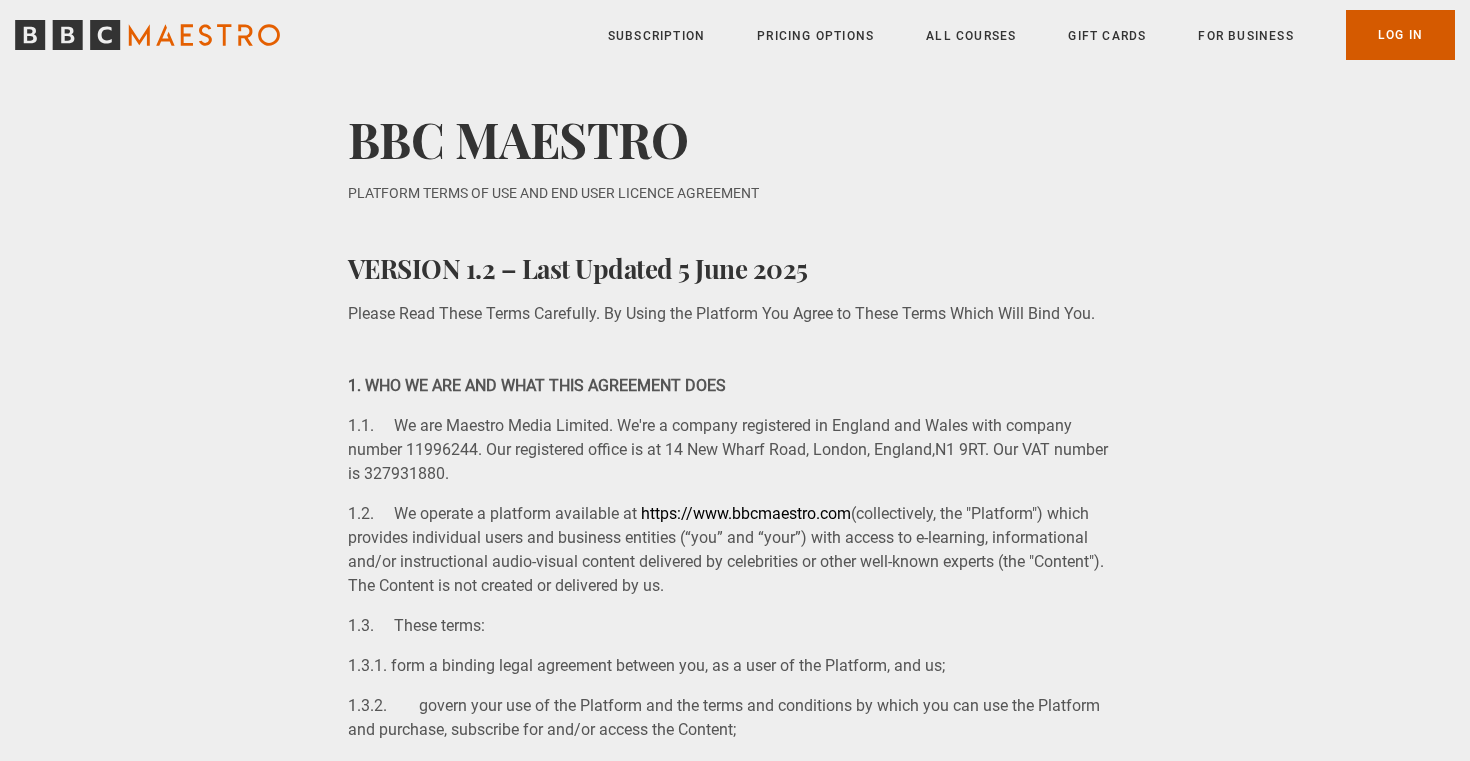 click on "Log In" at bounding box center (1400, 35) 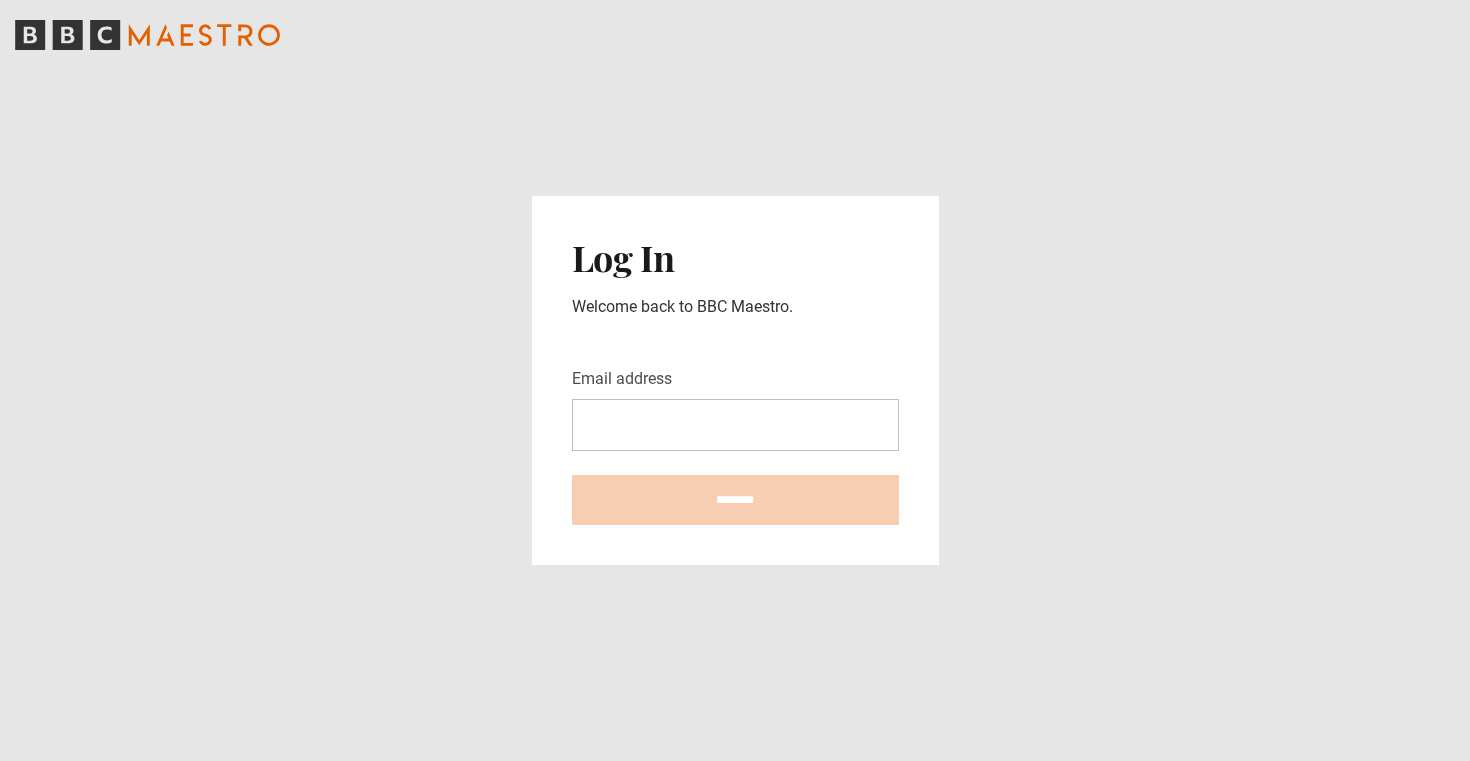 scroll, scrollTop: 0, scrollLeft: 0, axis: both 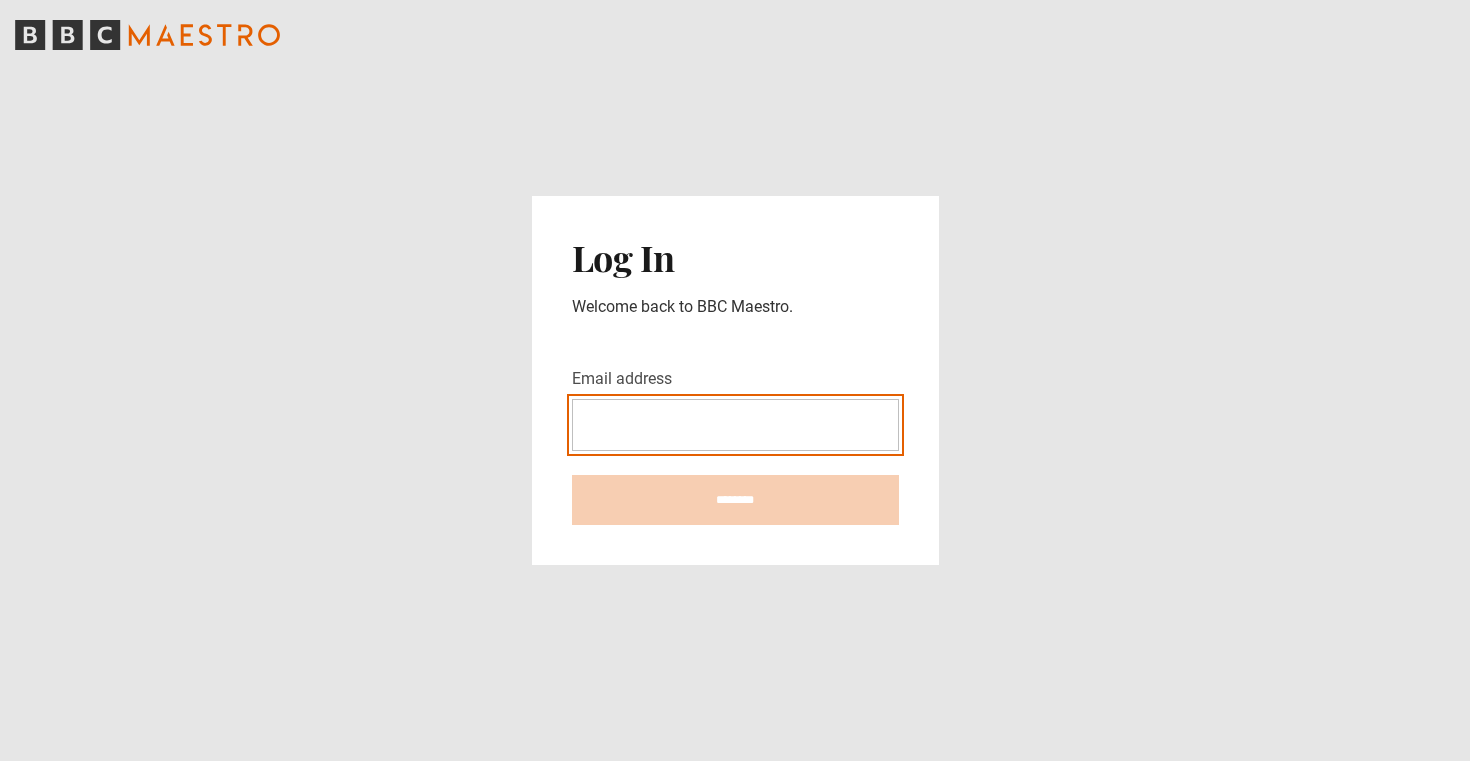type on "**********" 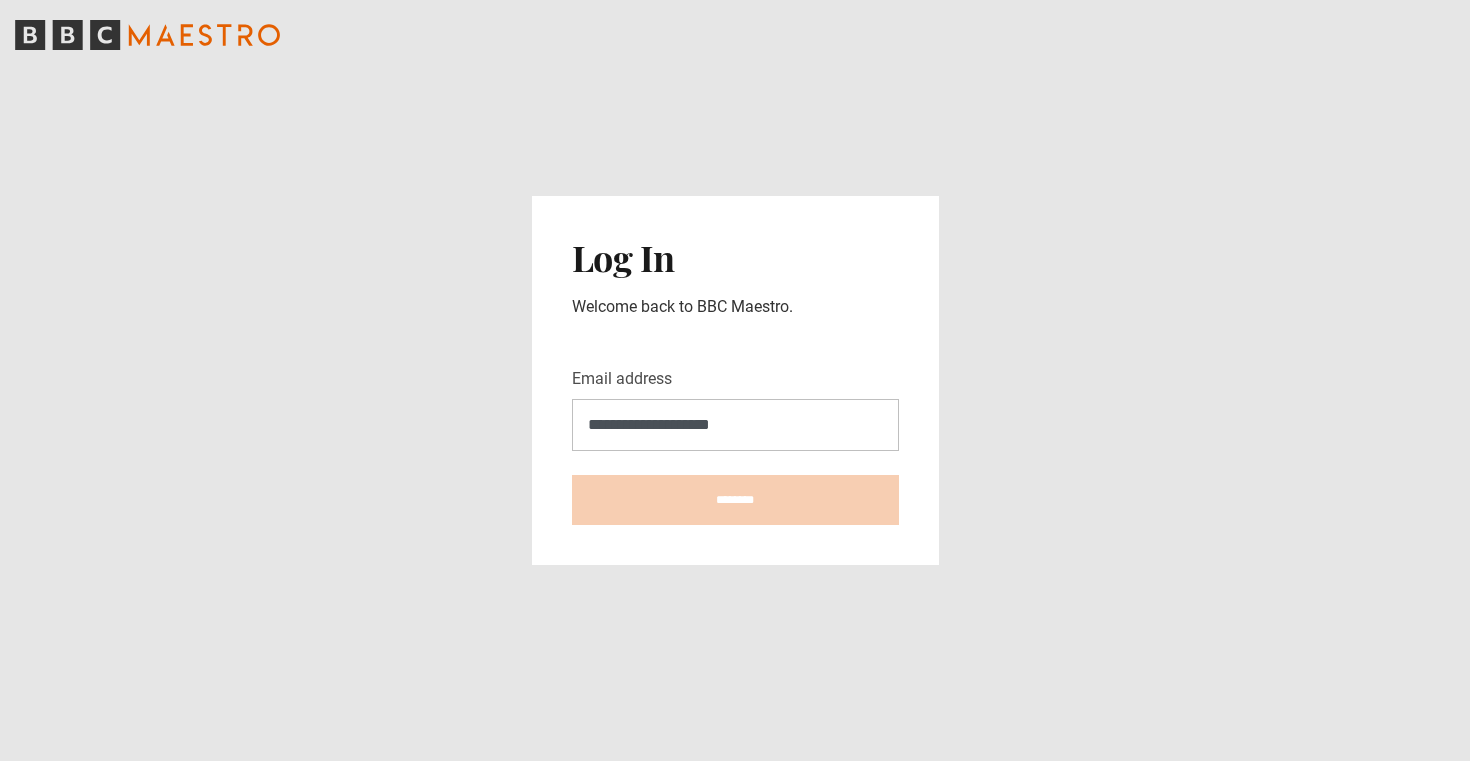 click on "********" at bounding box center [735, 500] 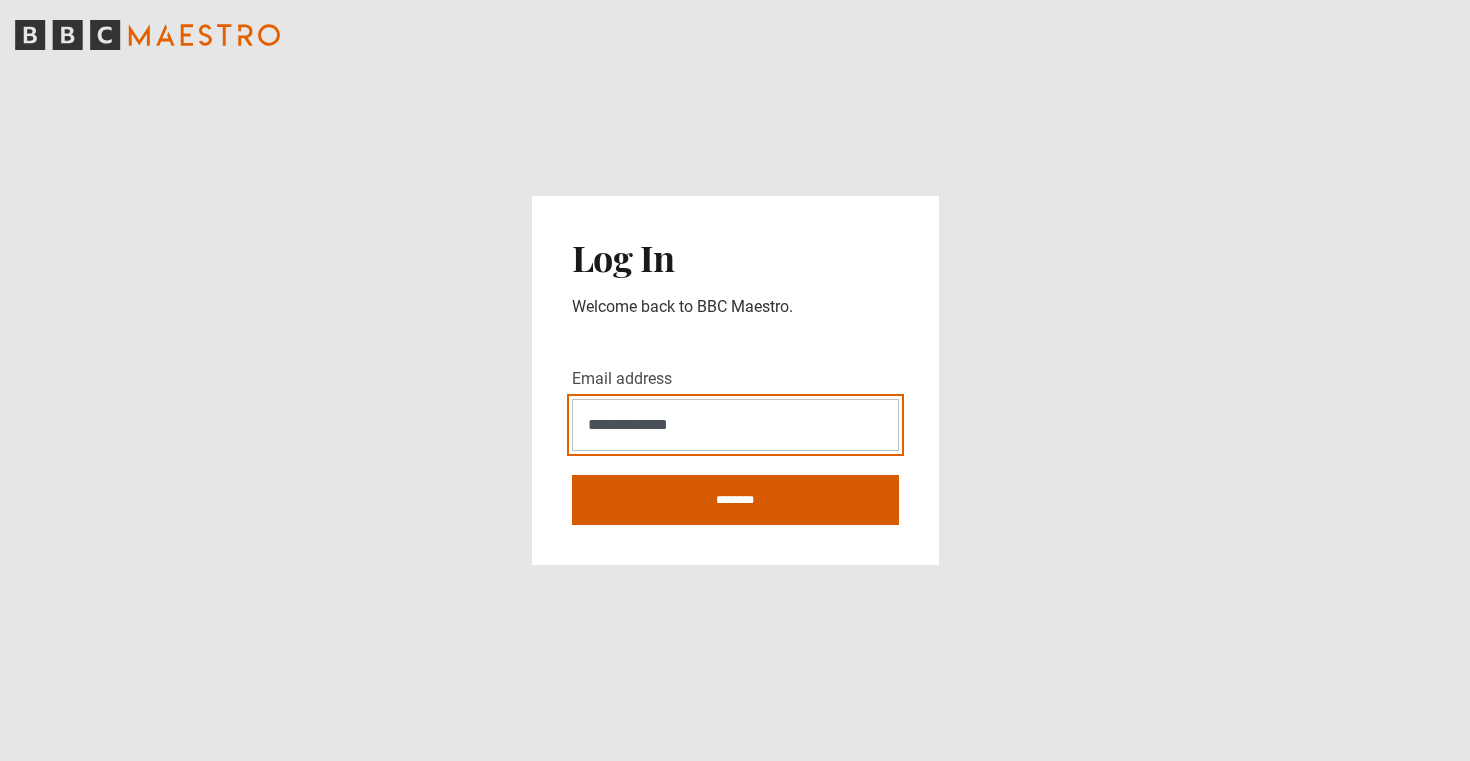 type on "**********" 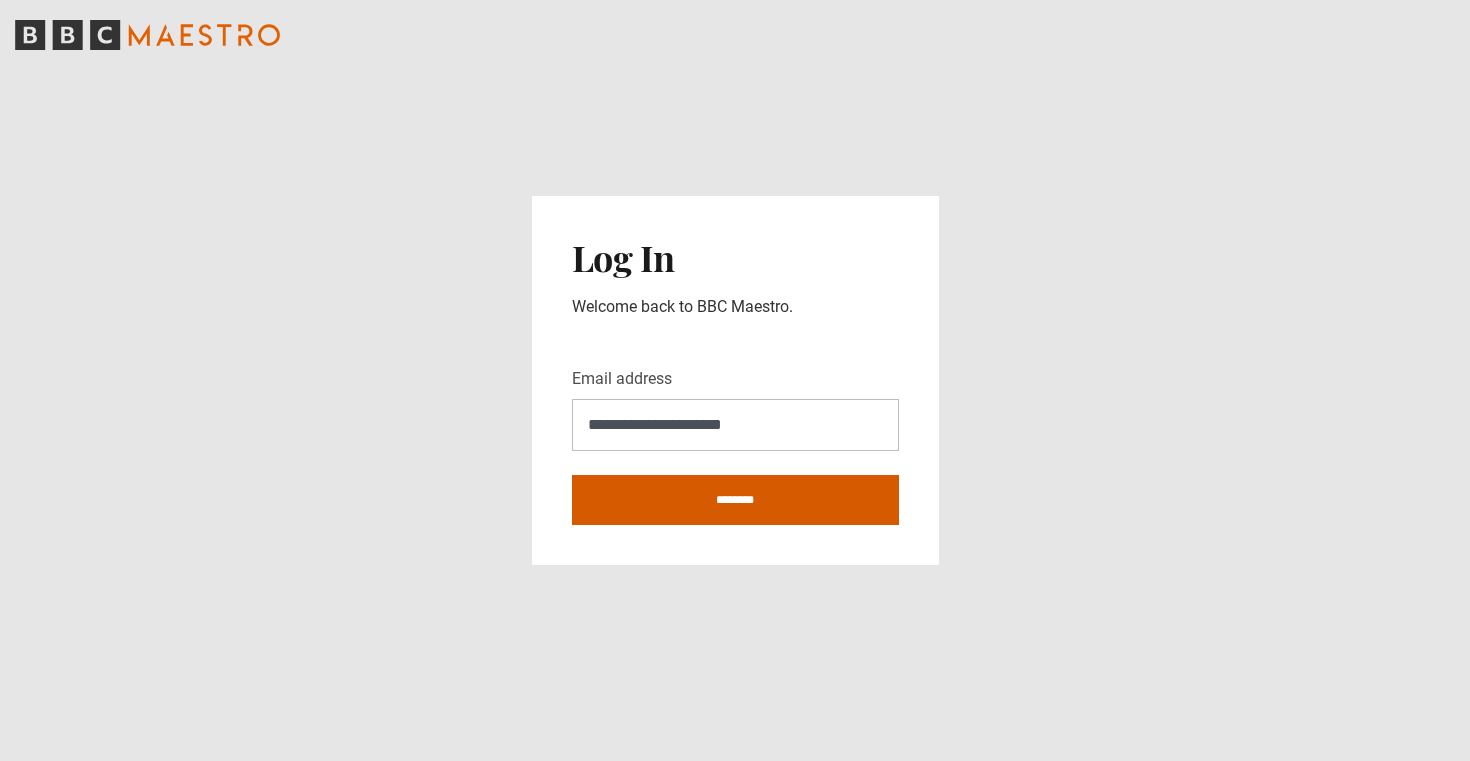 click on "********" at bounding box center (735, 500) 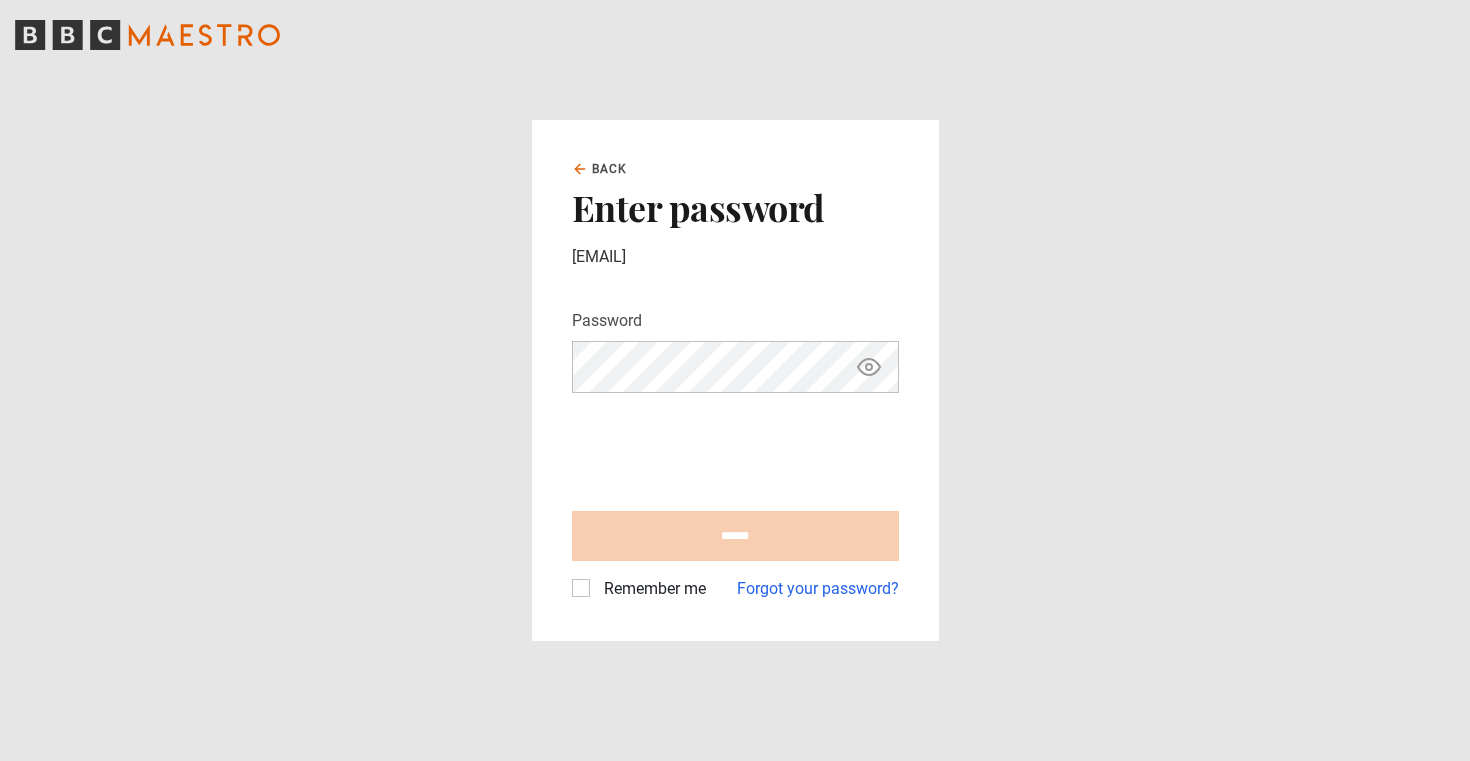 scroll, scrollTop: 0, scrollLeft: 0, axis: both 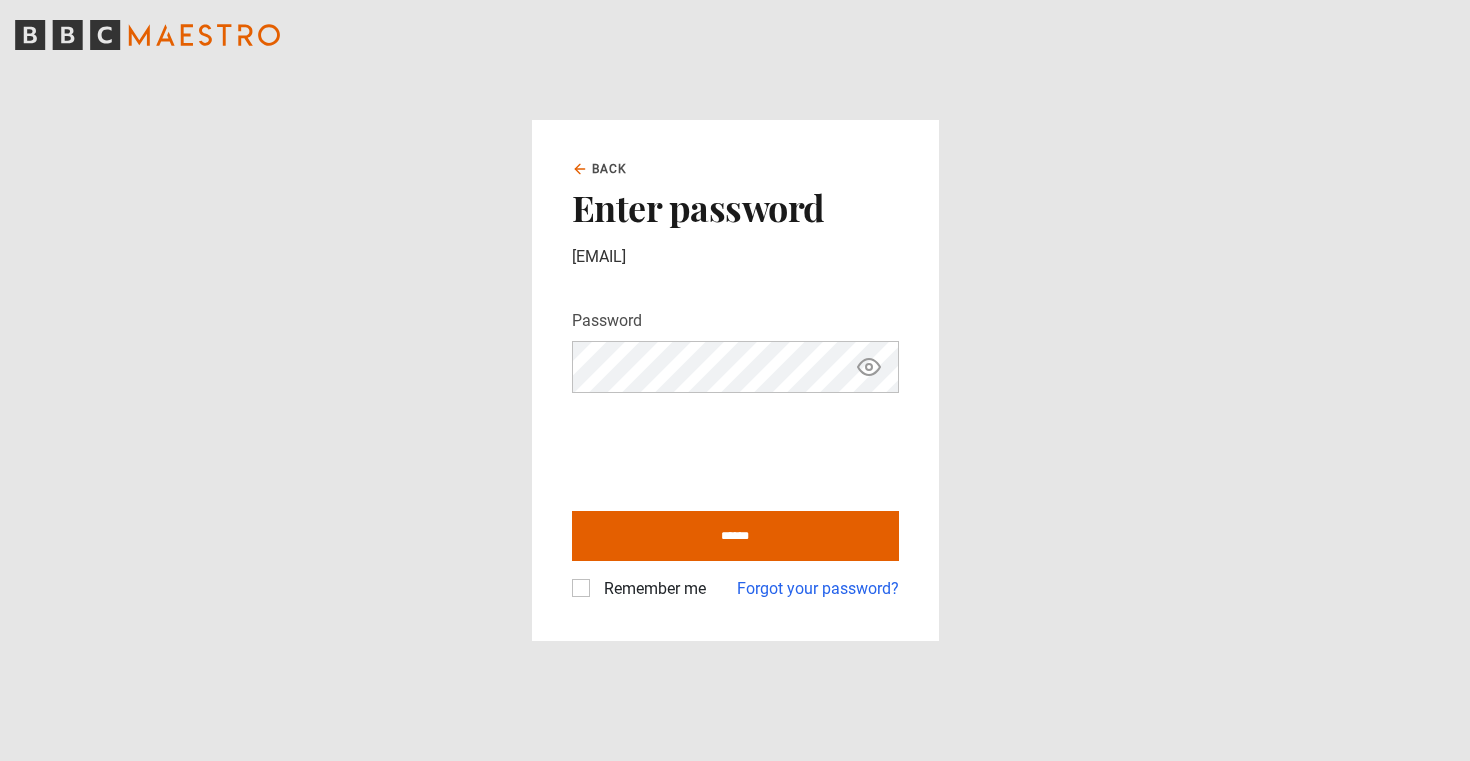 click on "Remember me" at bounding box center (651, 589) 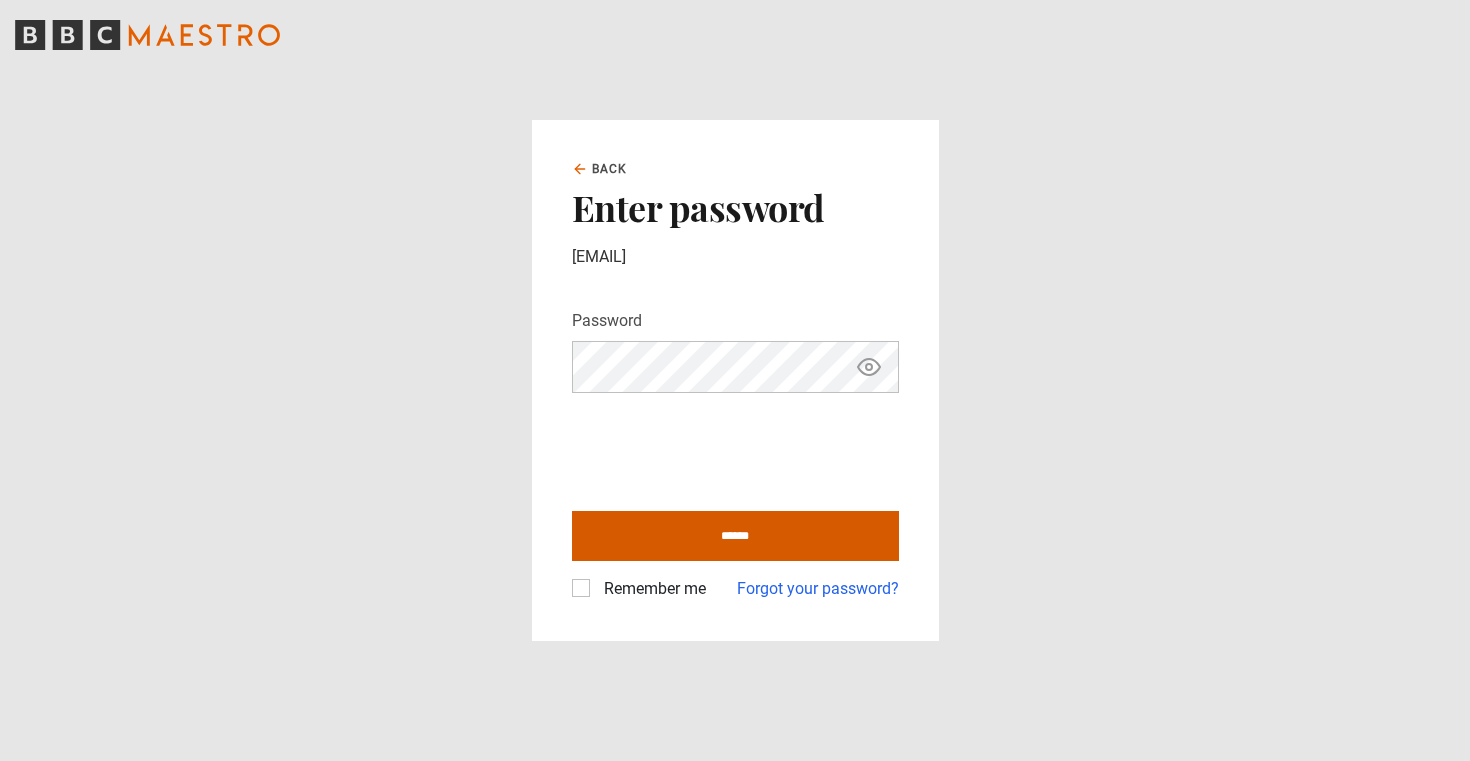 click on "******" at bounding box center [735, 536] 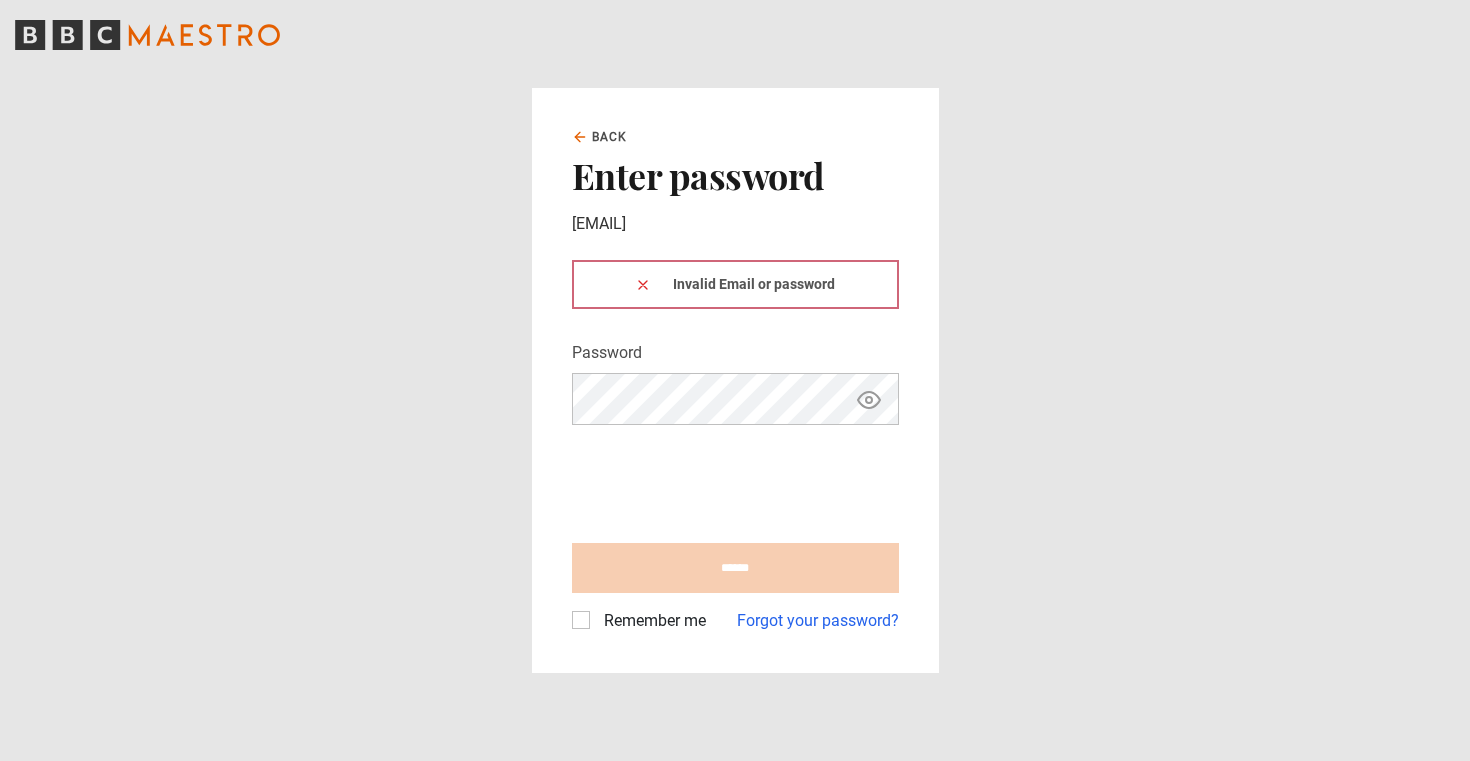 scroll, scrollTop: 0, scrollLeft: 0, axis: both 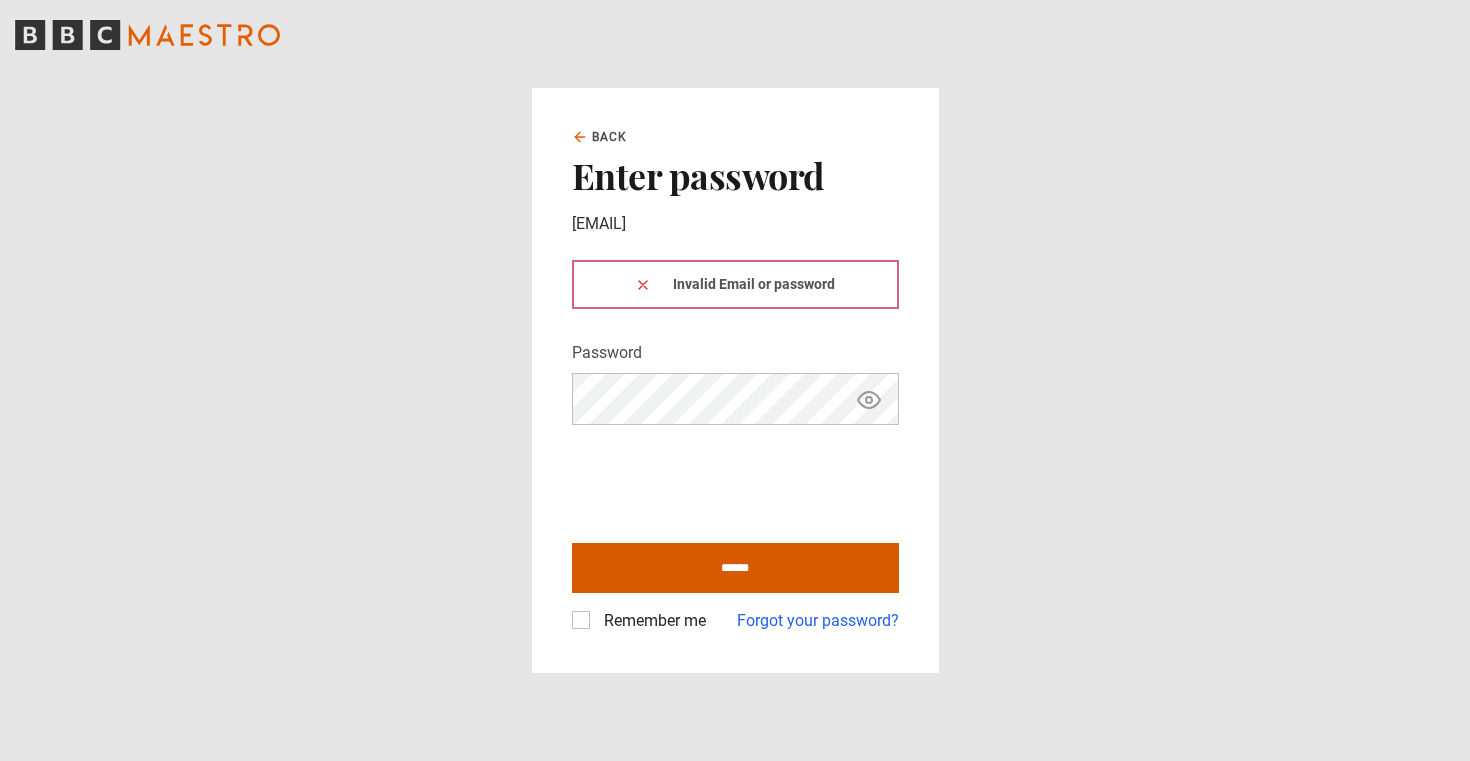 click on "******" at bounding box center (735, 568) 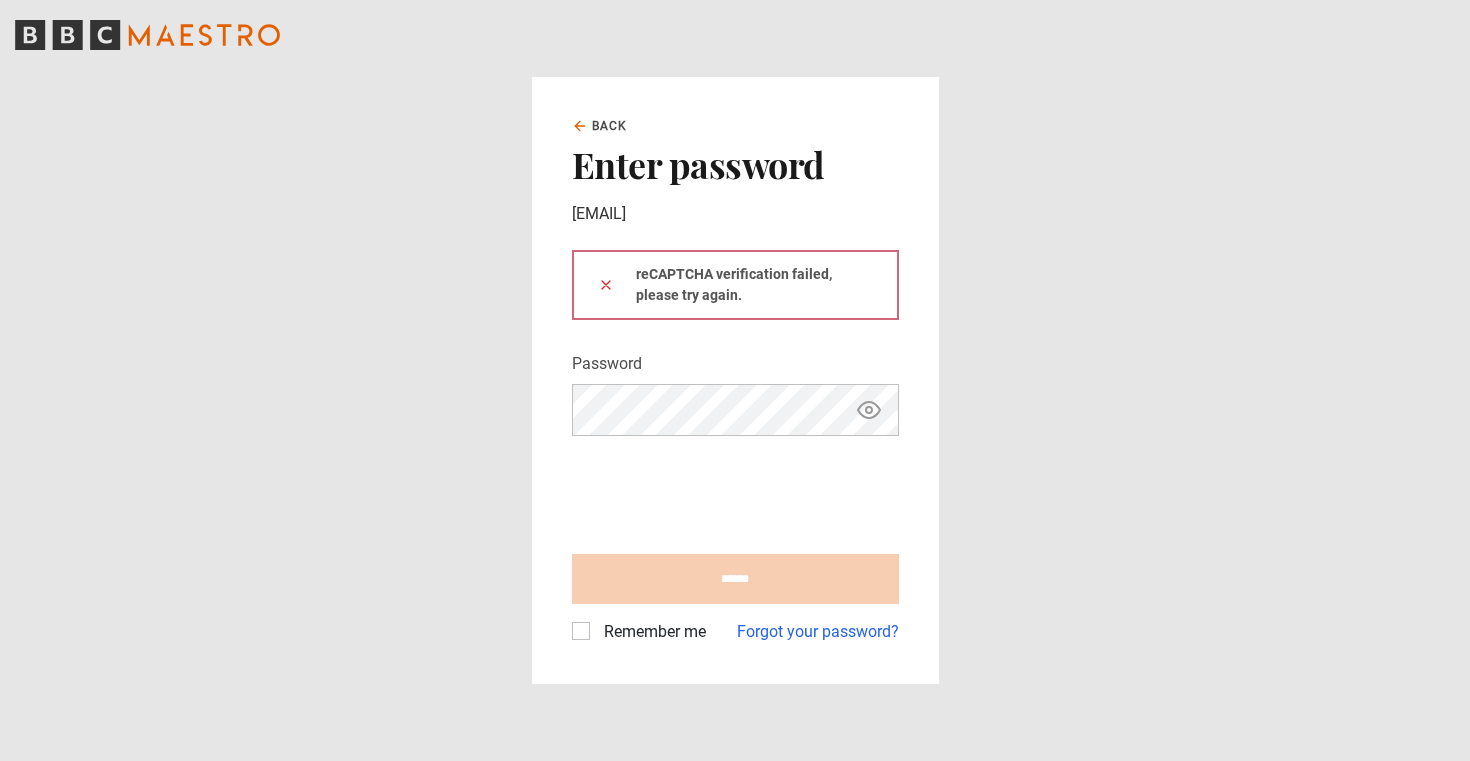 scroll, scrollTop: 0, scrollLeft: 0, axis: both 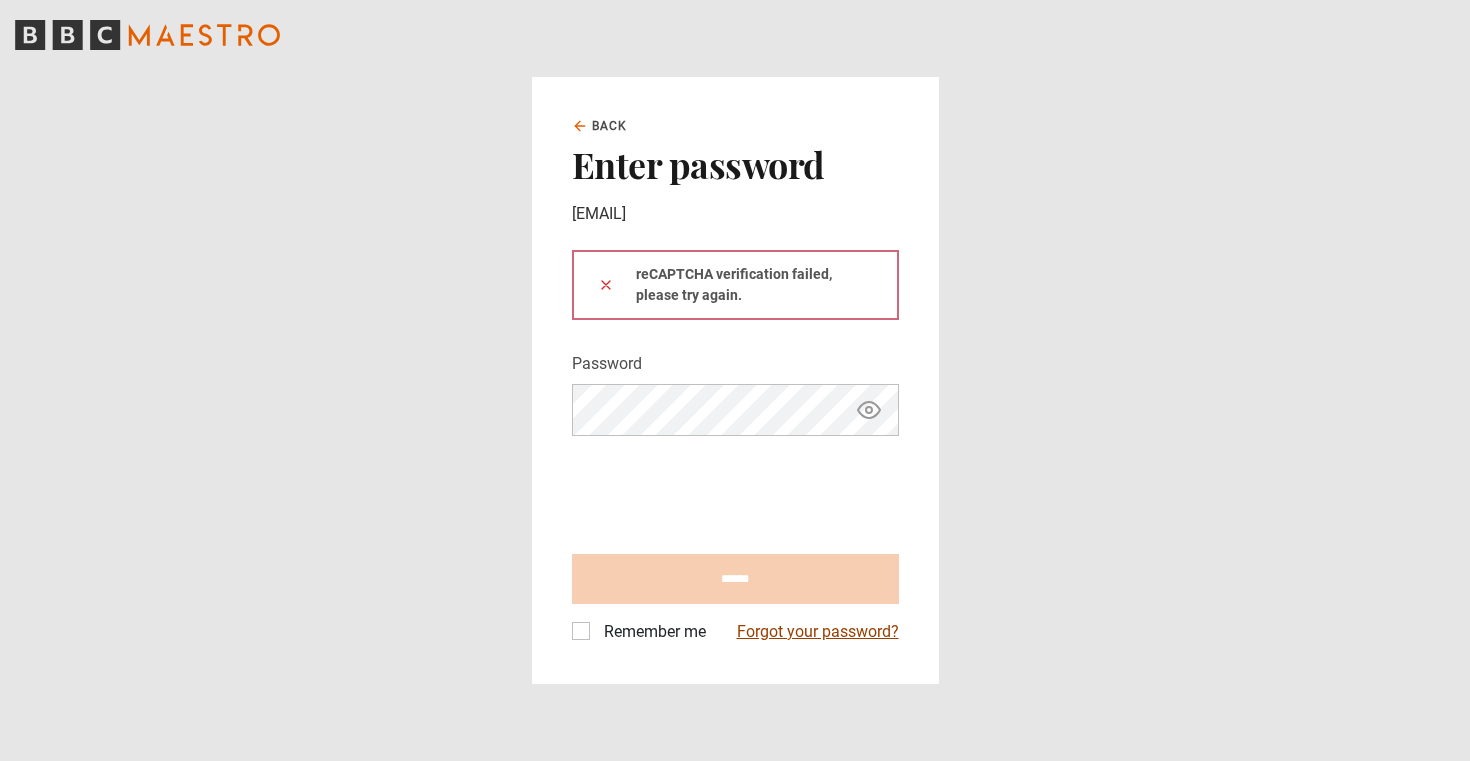 click on "Forgot your password?" at bounding box center [818, 632] 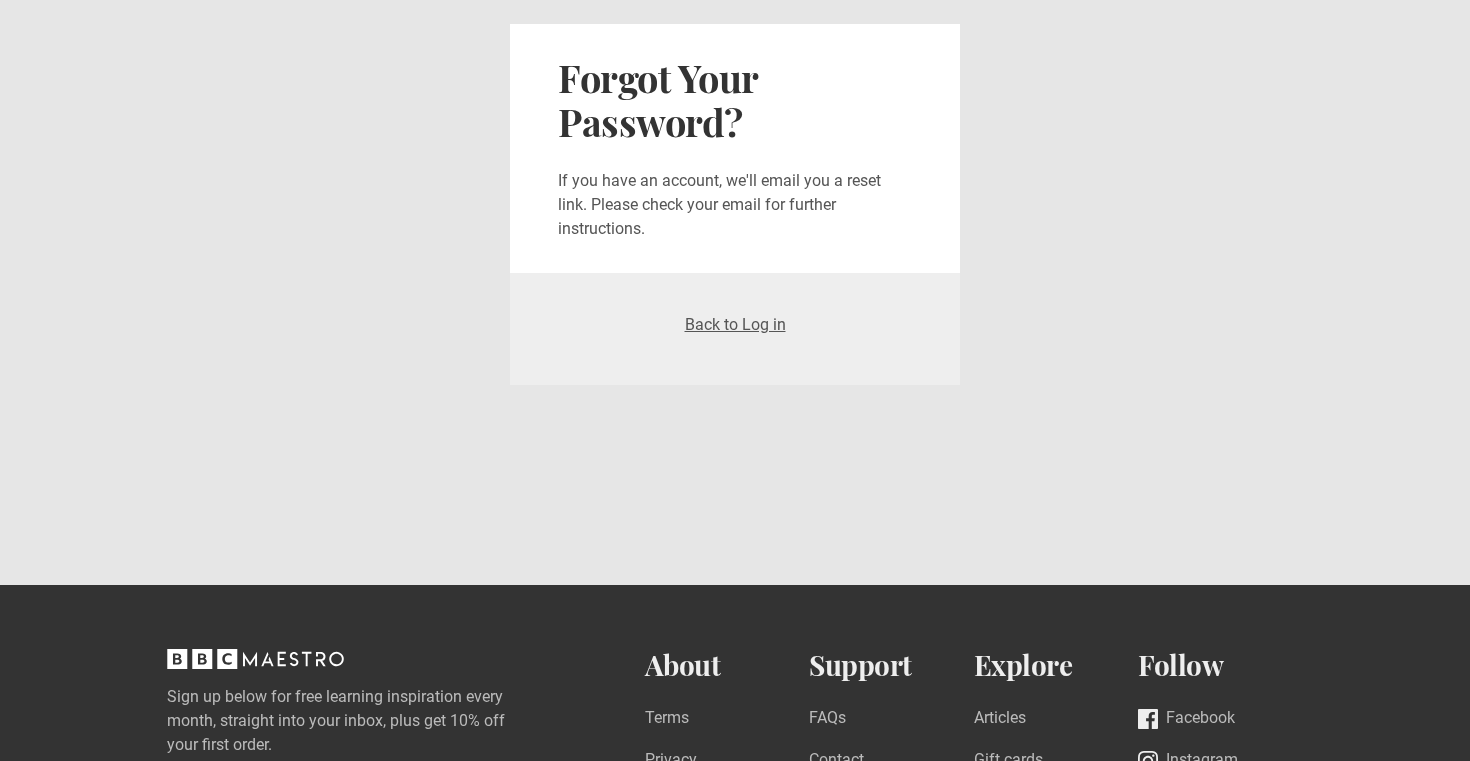 scroll, scrollTop: 0, scrollLeft: 0, axis: both 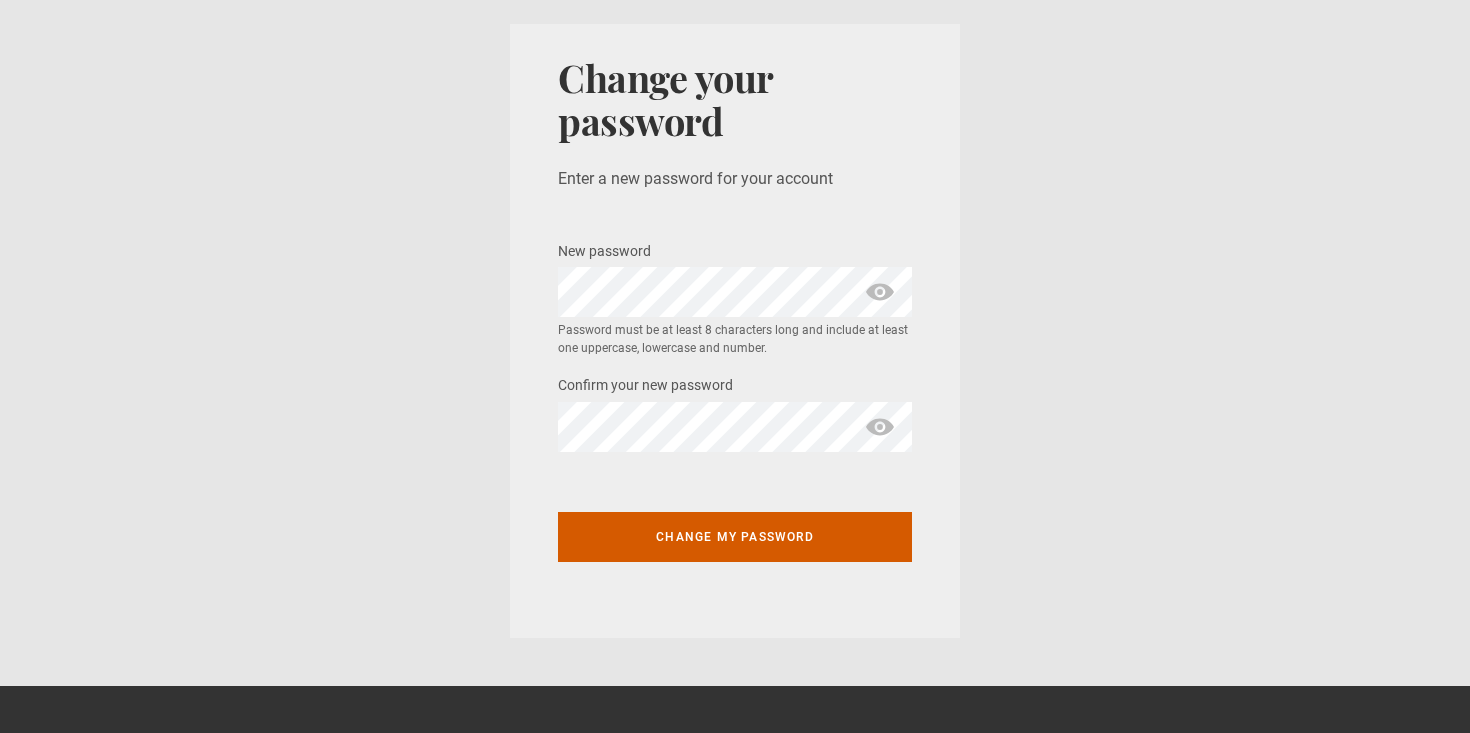 click on "Change my password" at bounding box center [735, 537] 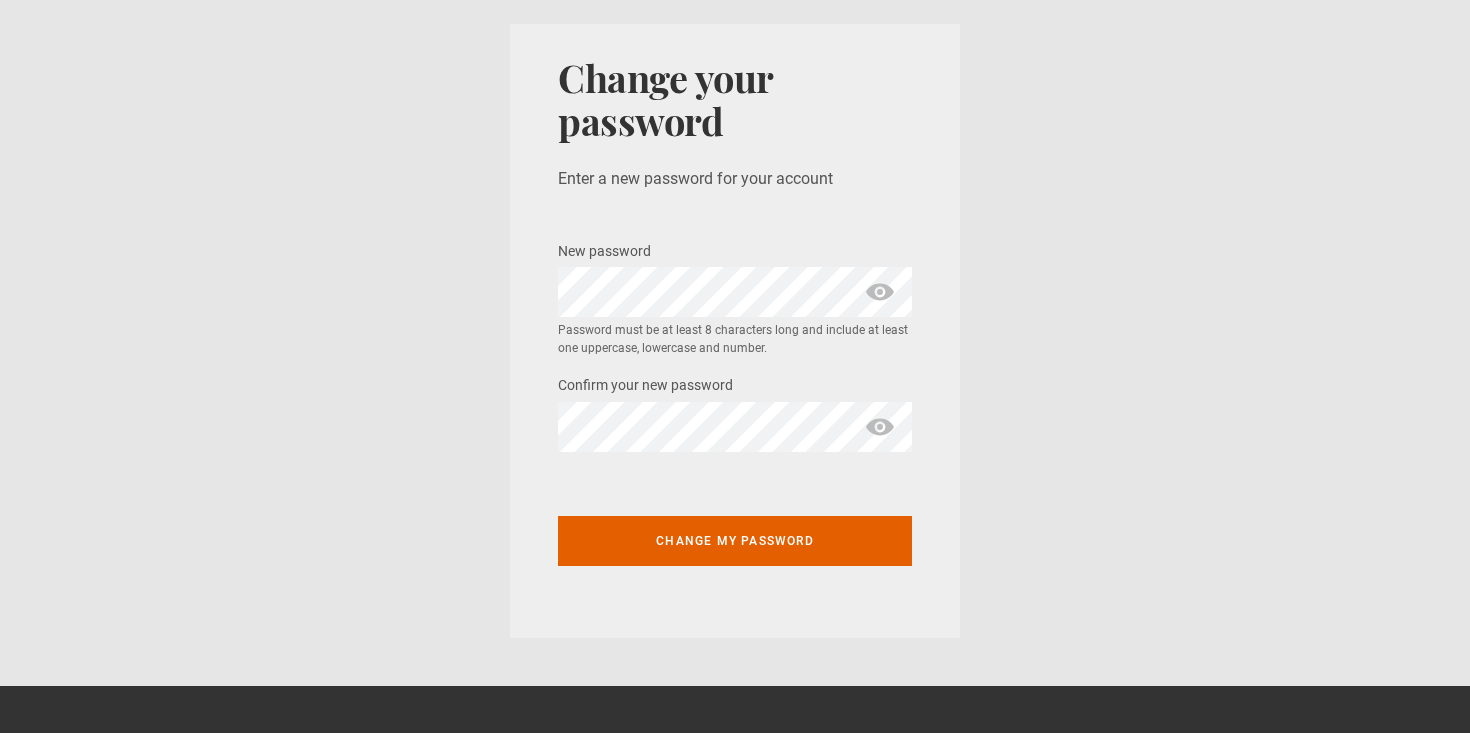 click at bounding box center (880, 427) 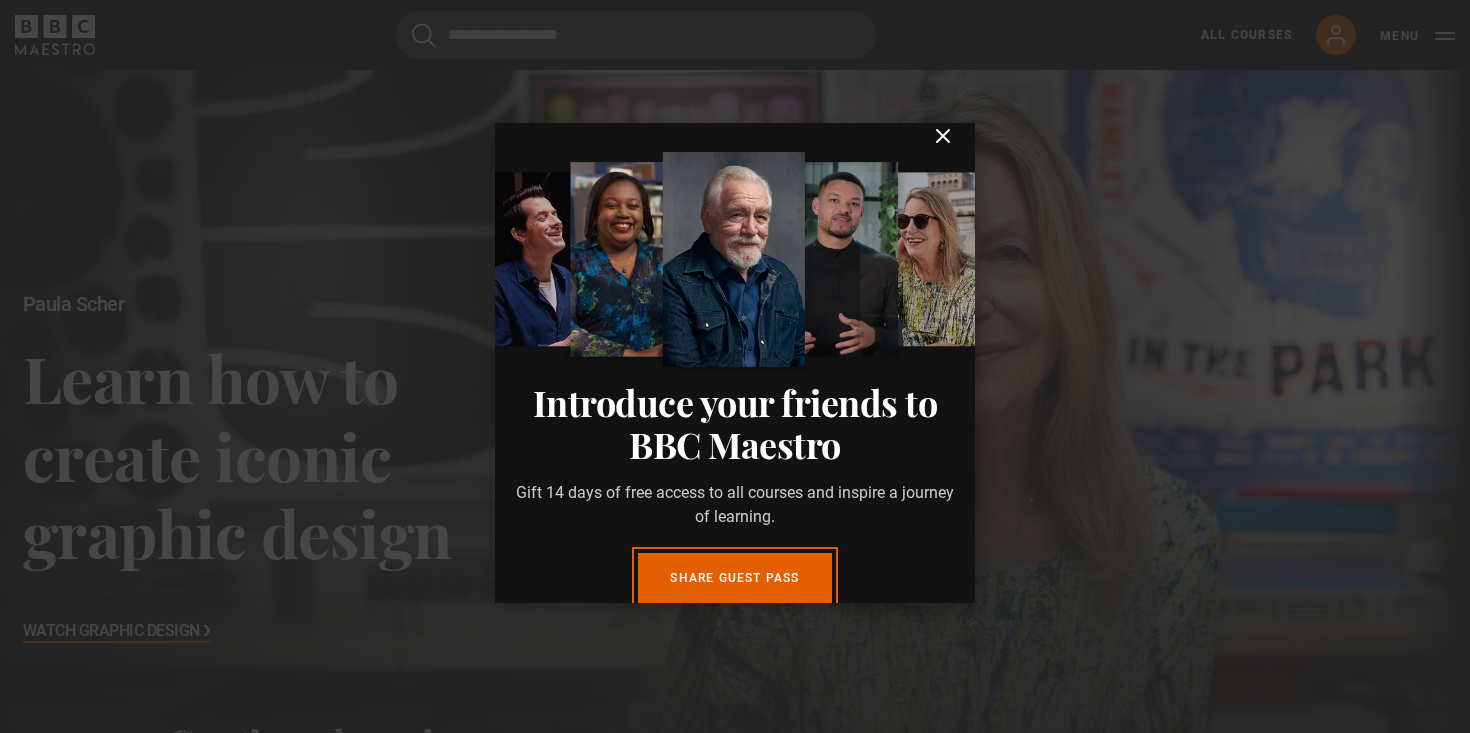 scroll, scrollTop: 0, scrollLeft: 0, axis: both 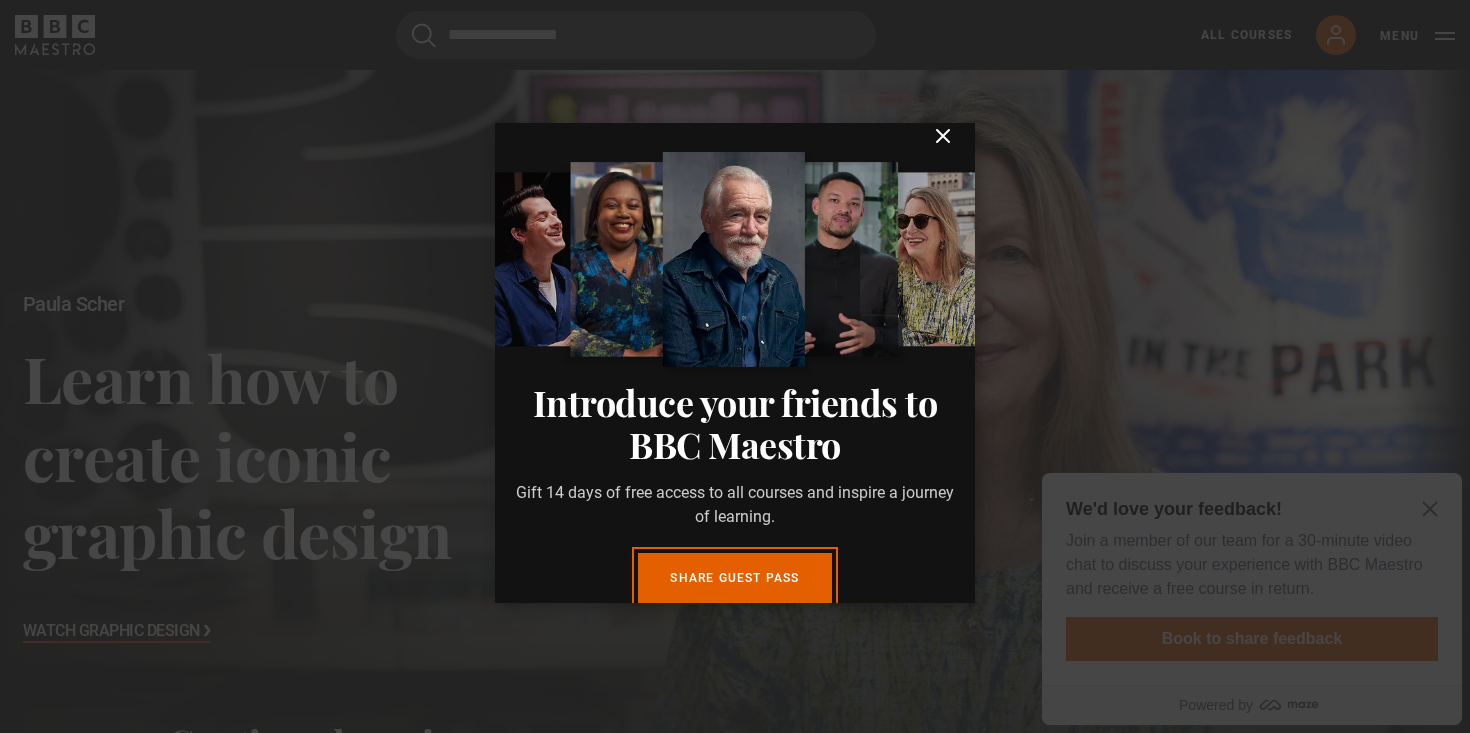 click 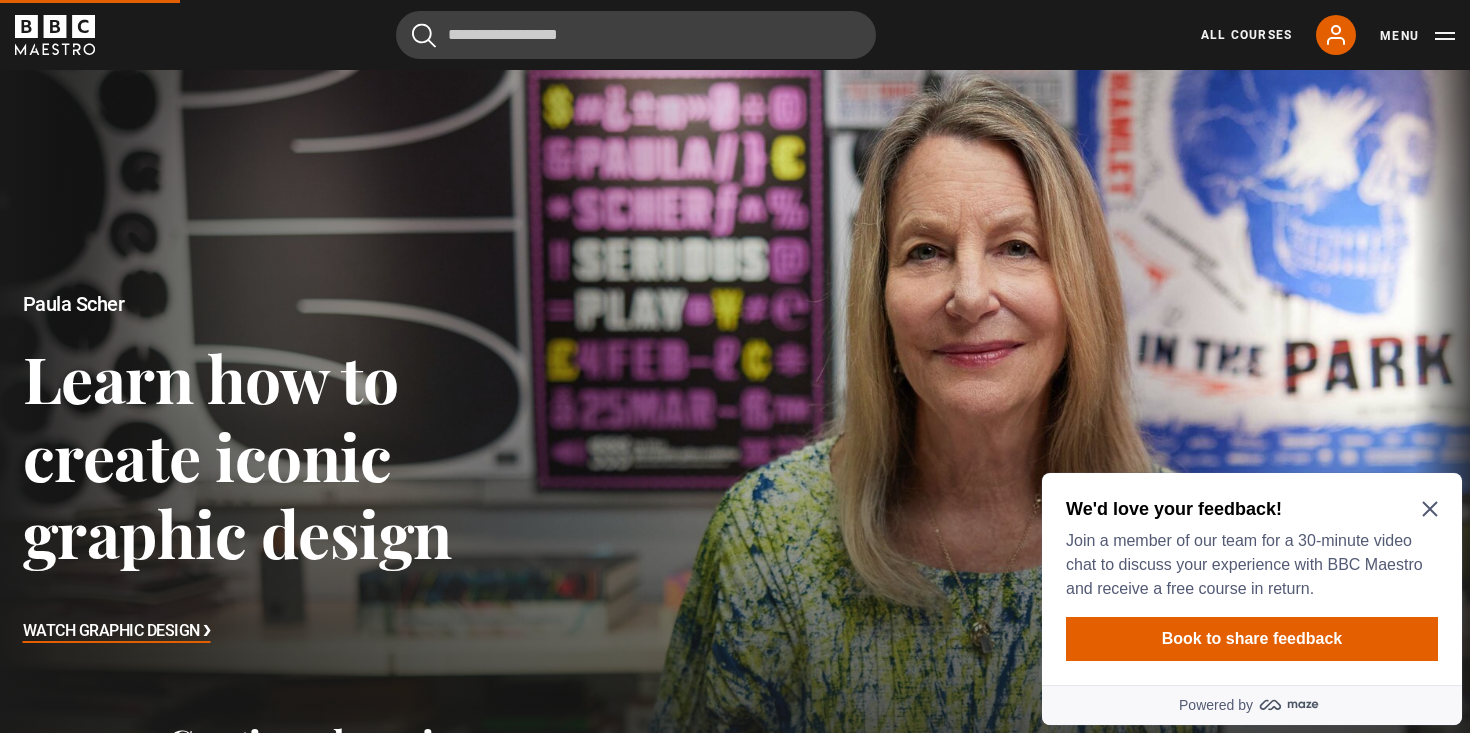 scroll, scrollTop: 0, scrollLeft: 0, axis: both 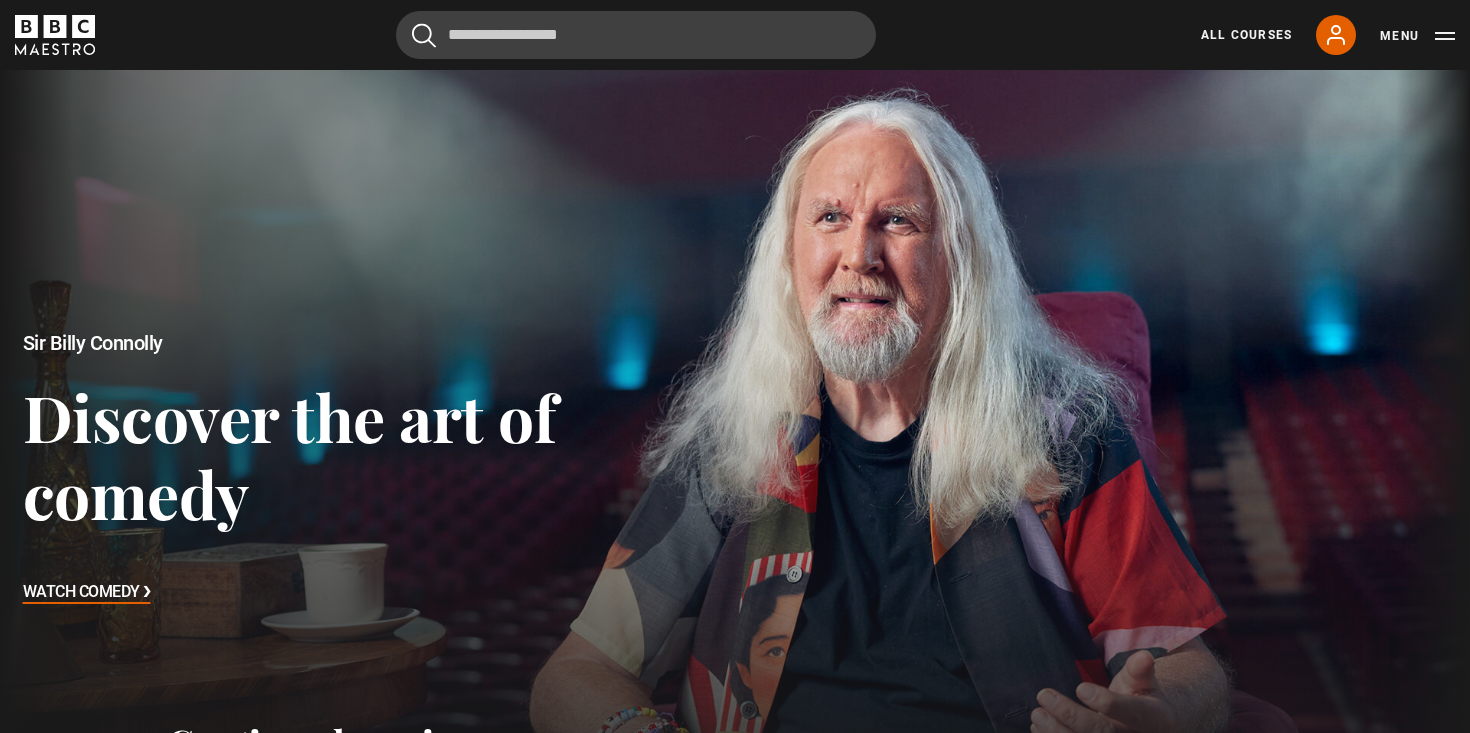 click on "Menu" at bounding box center (1417, 36) 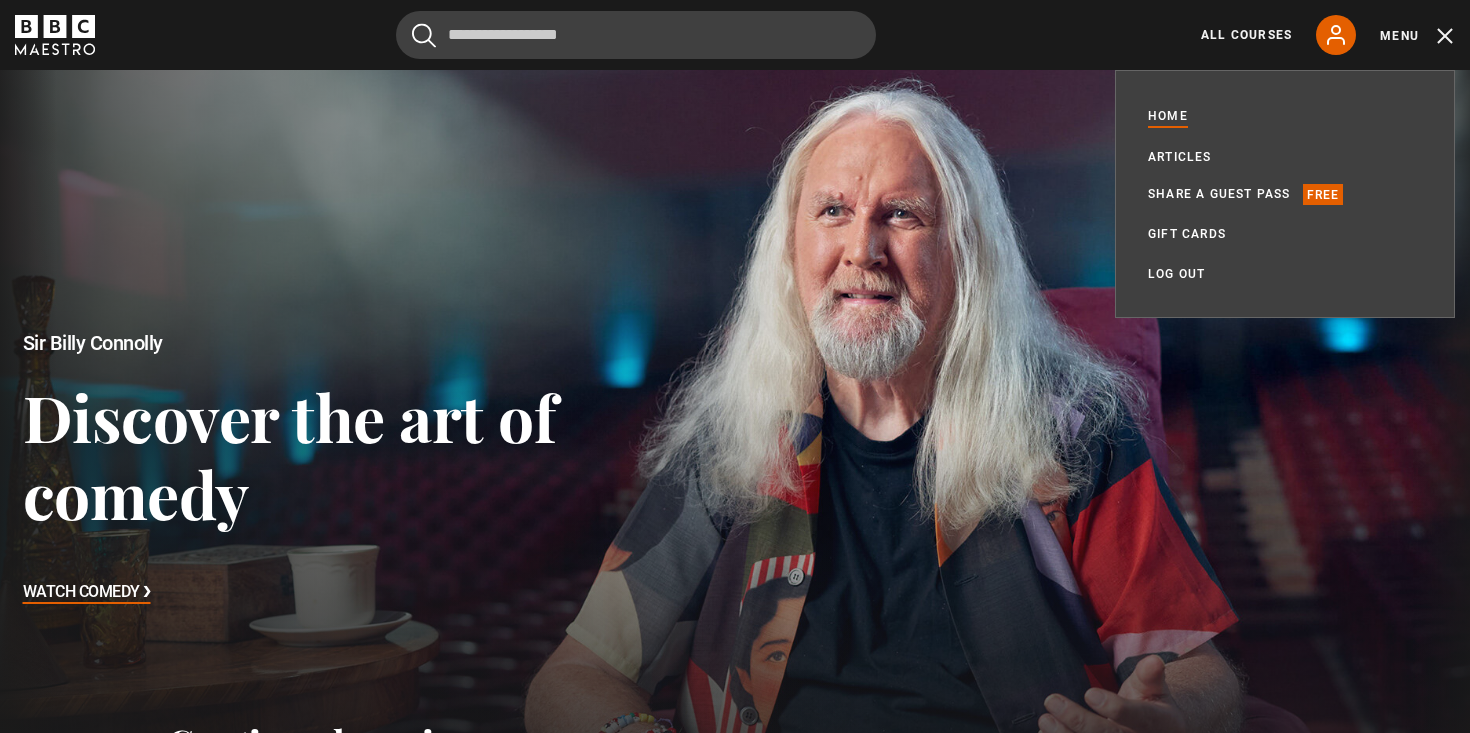 click at bounding box center [735, 470] 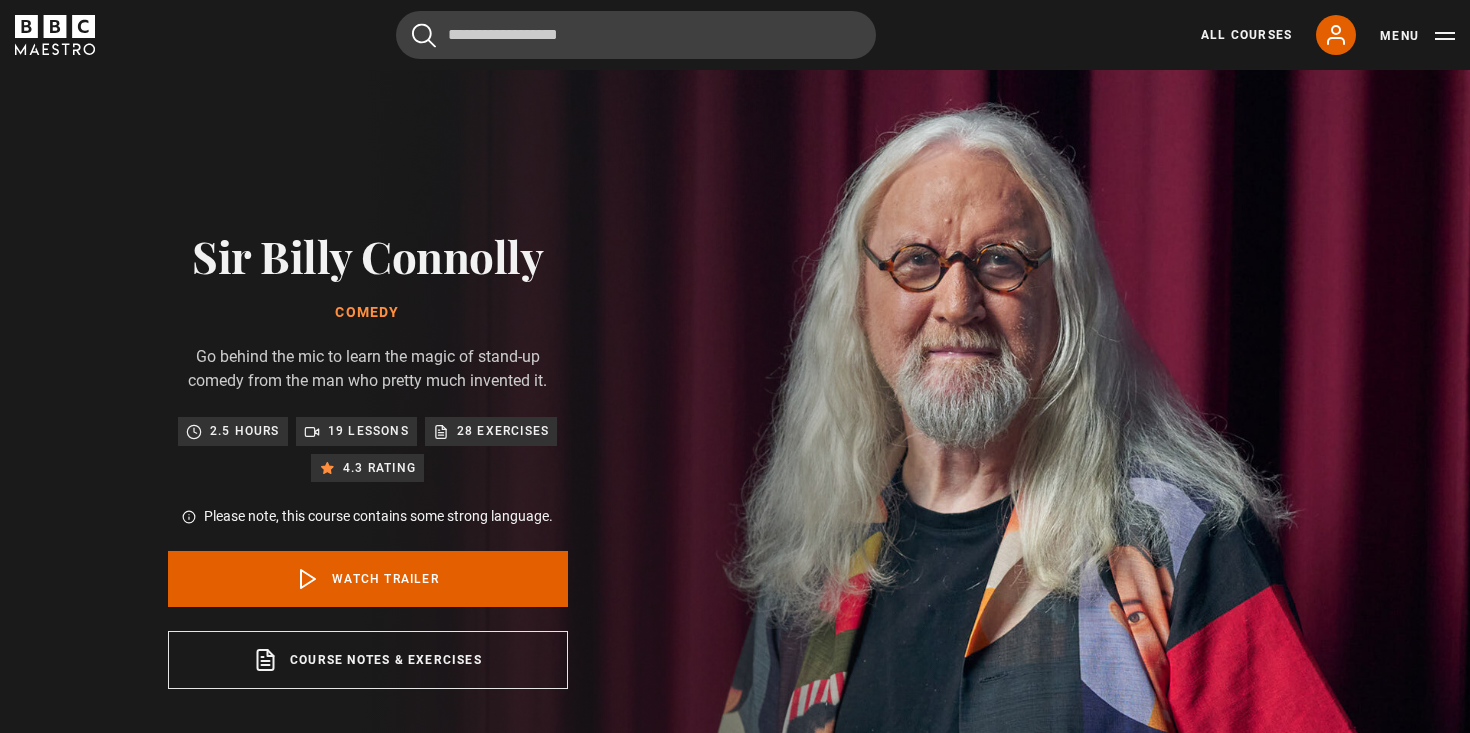 scroll, scrollTop: 0, scrollLeft: 0, axis: both 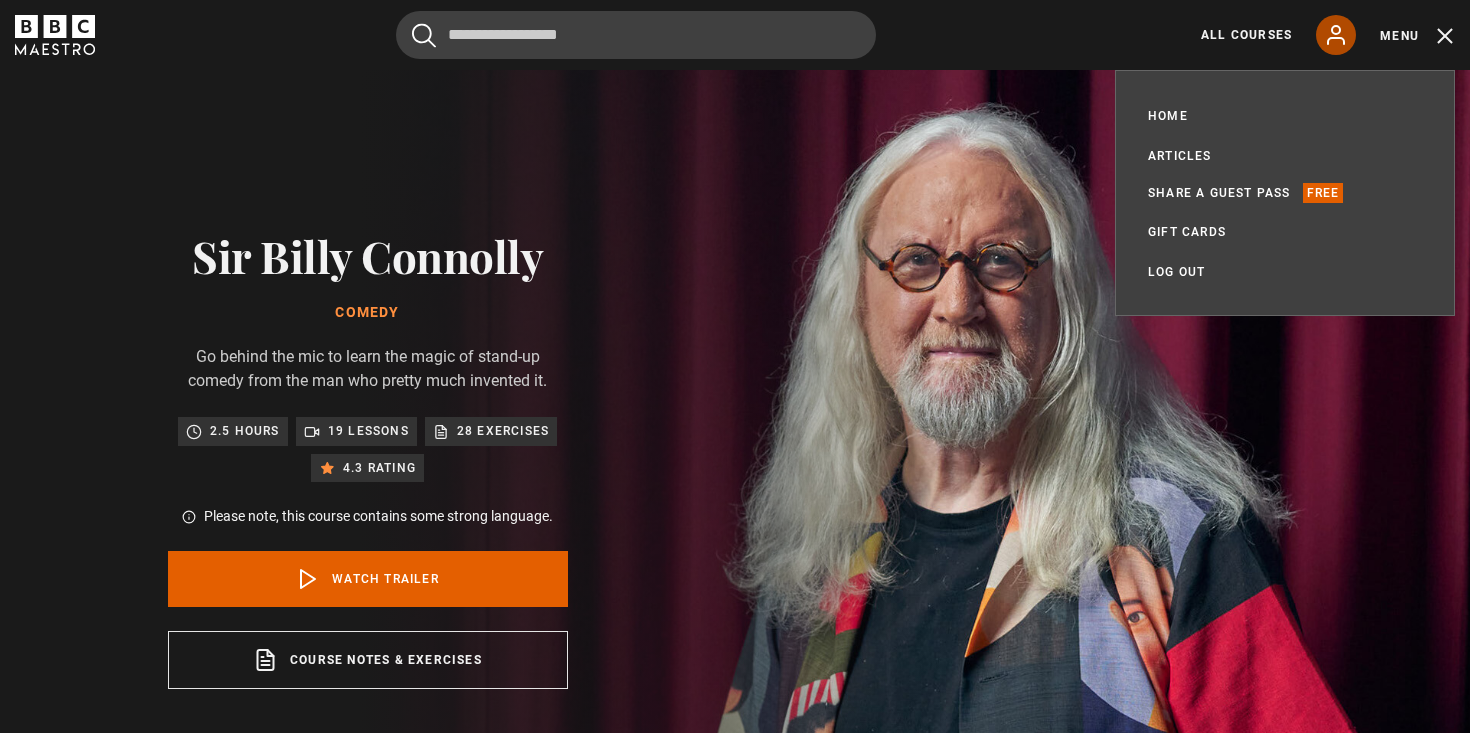click 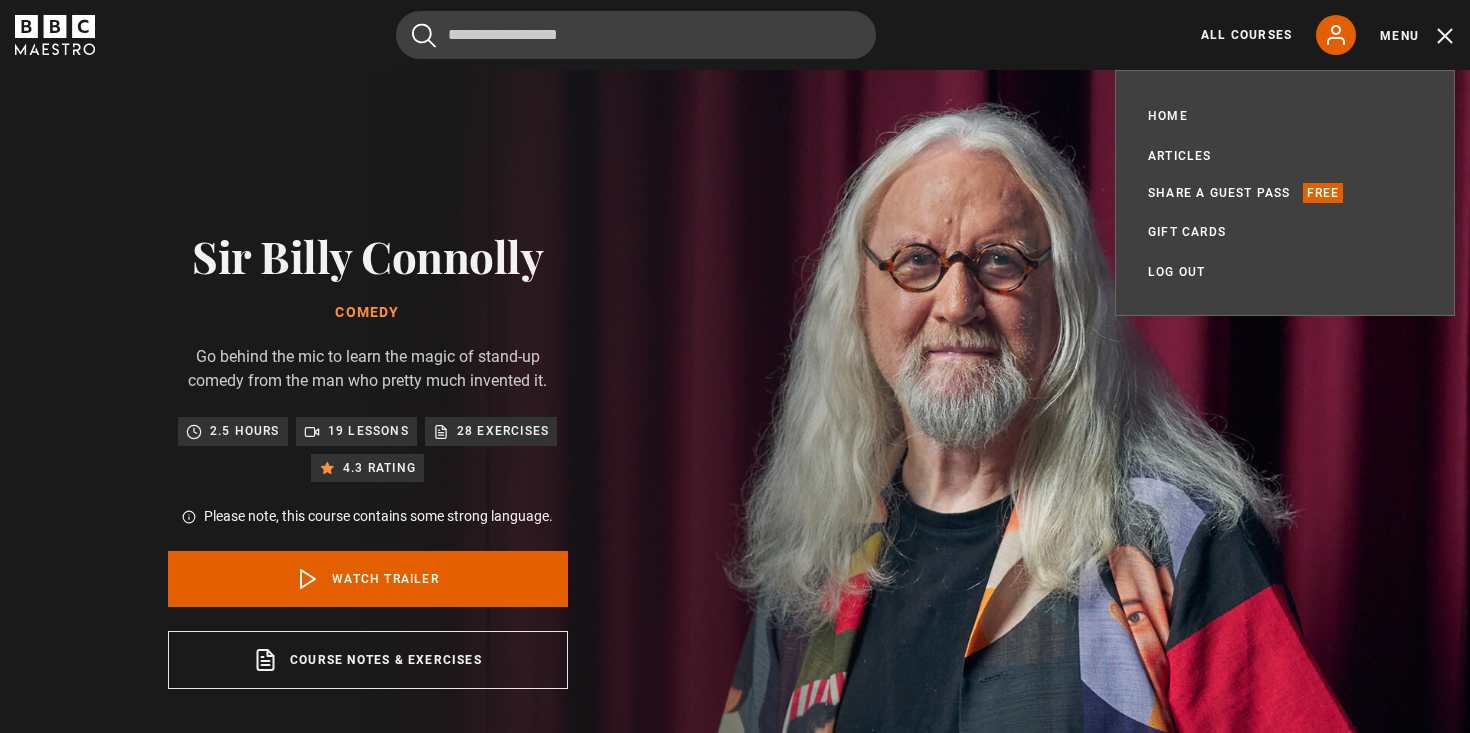click at bounding box center (805, 459) 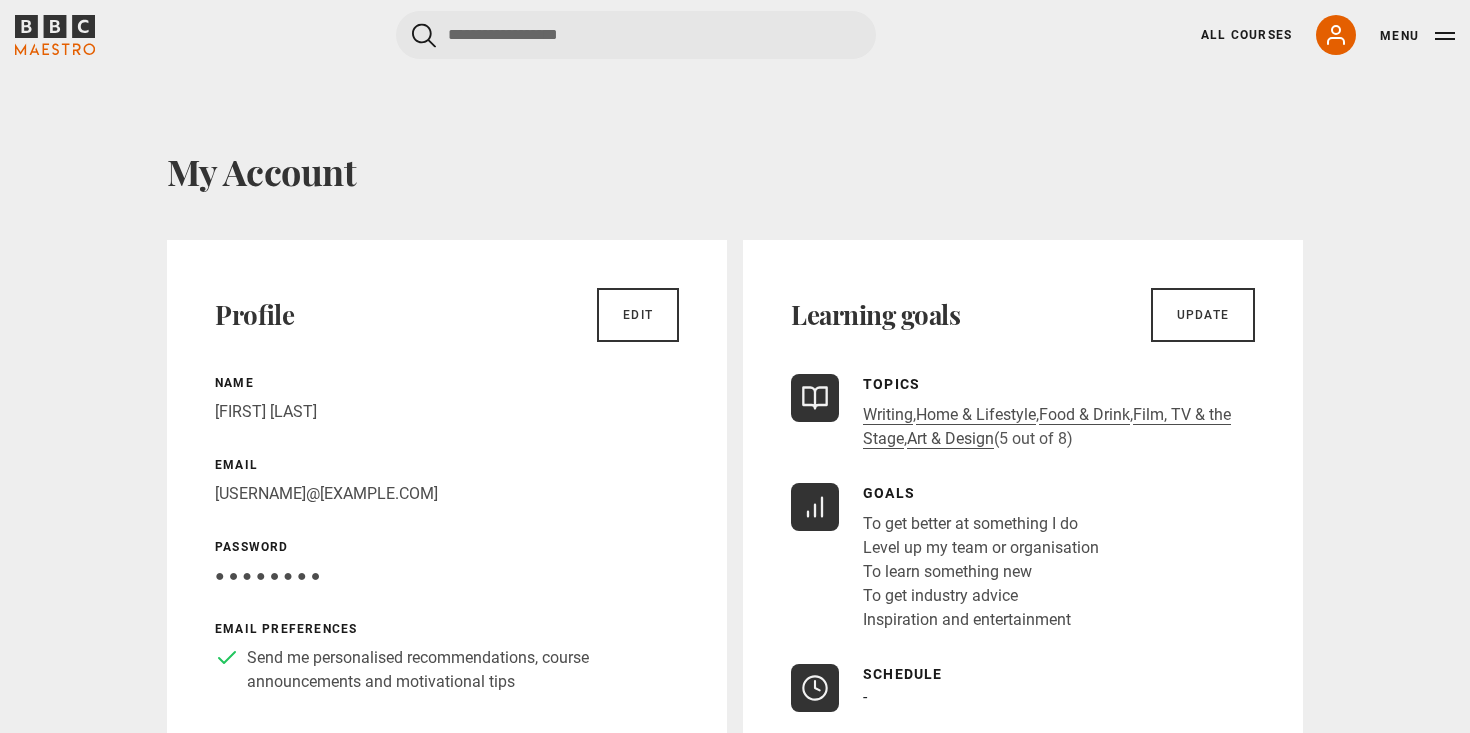 scroll, scrollTop: 0, scrollLeft: 0, axis: both 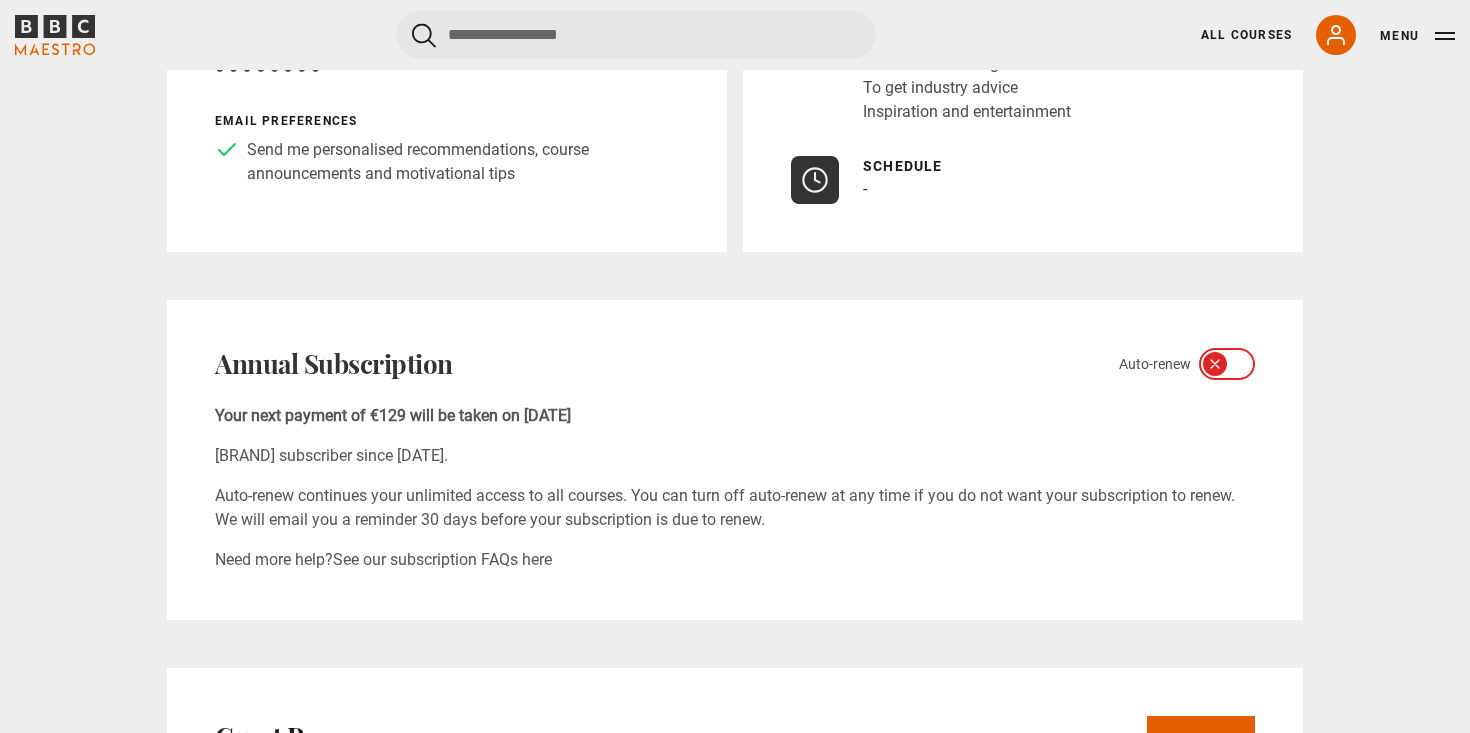click 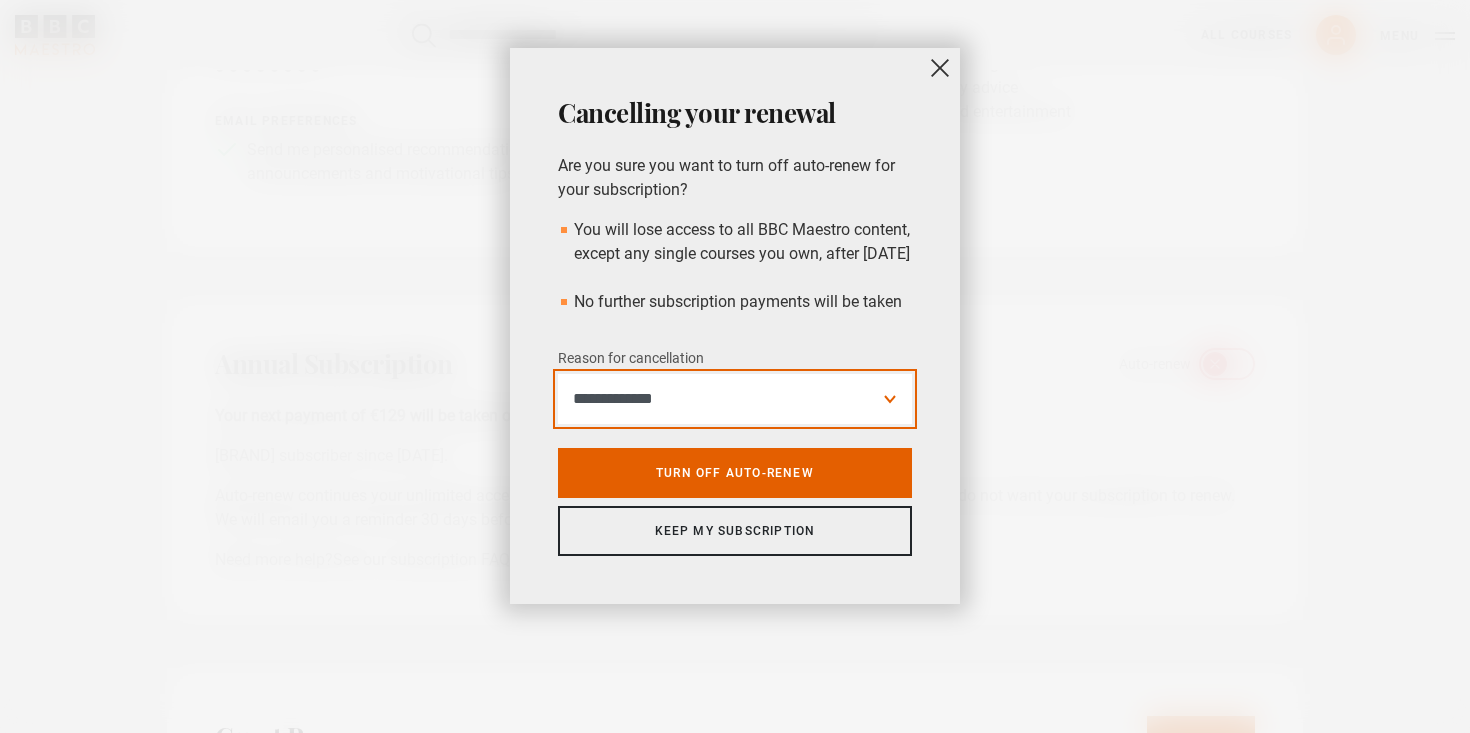 select on "*********" 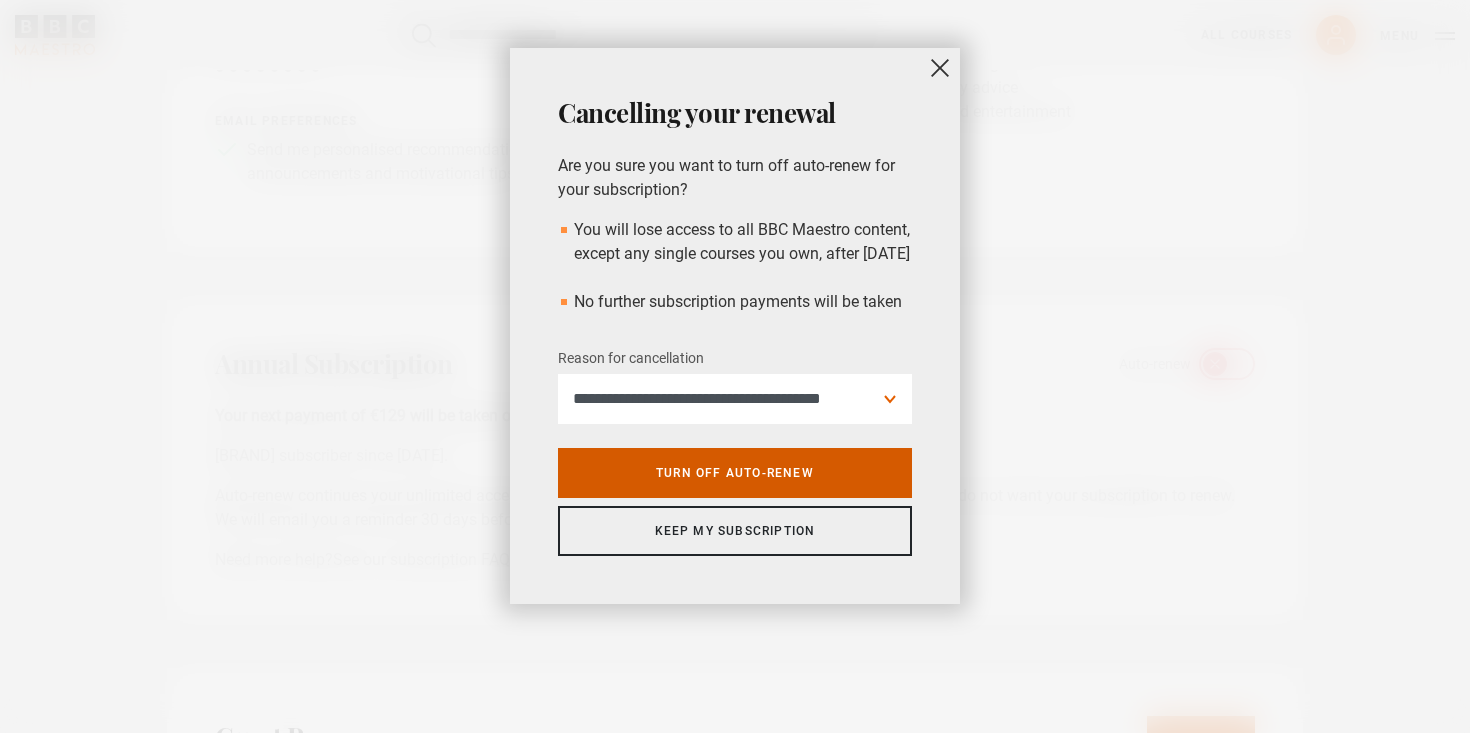 click on "Turn off auto-renew" at bounding box center (735, 473) 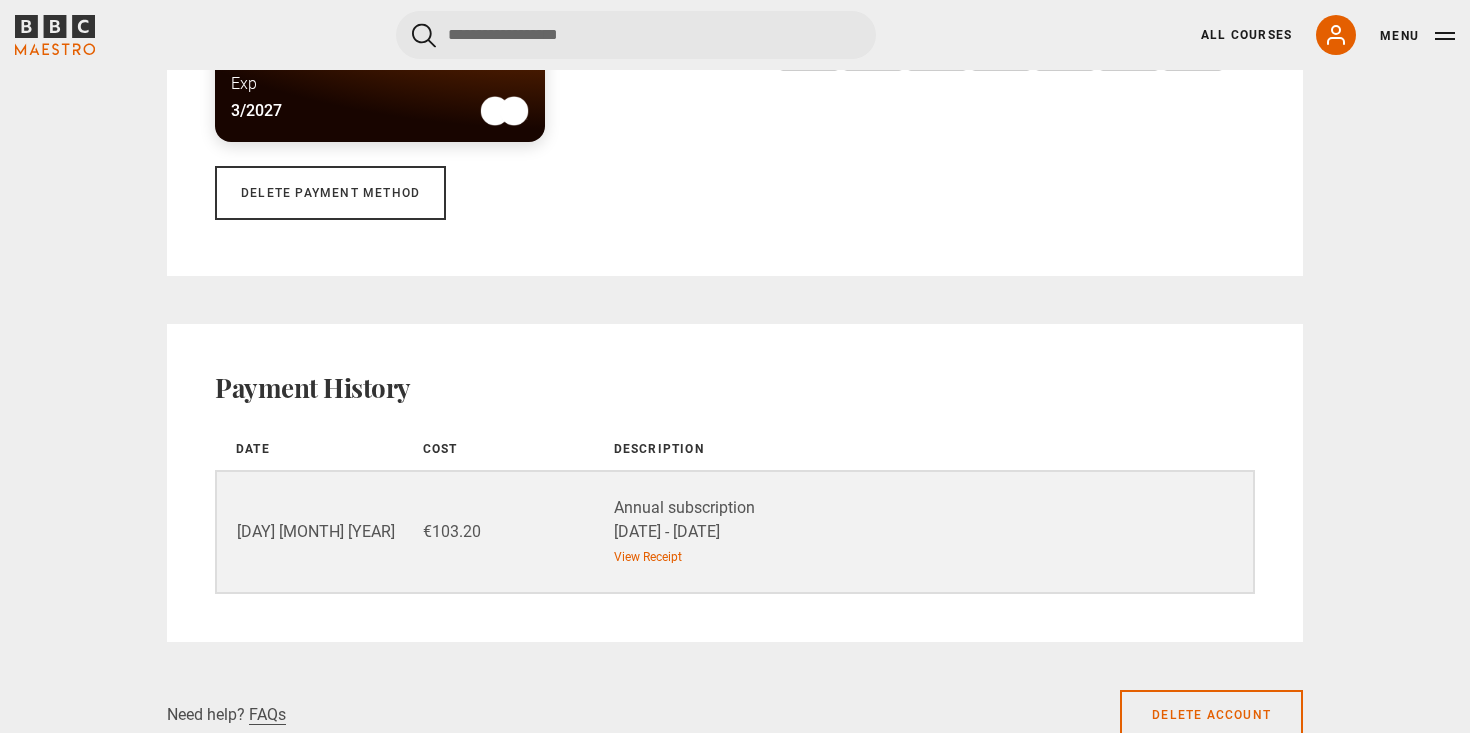 scroll, scrollTop: 1725, scrollLeft: 0, axis: vertical 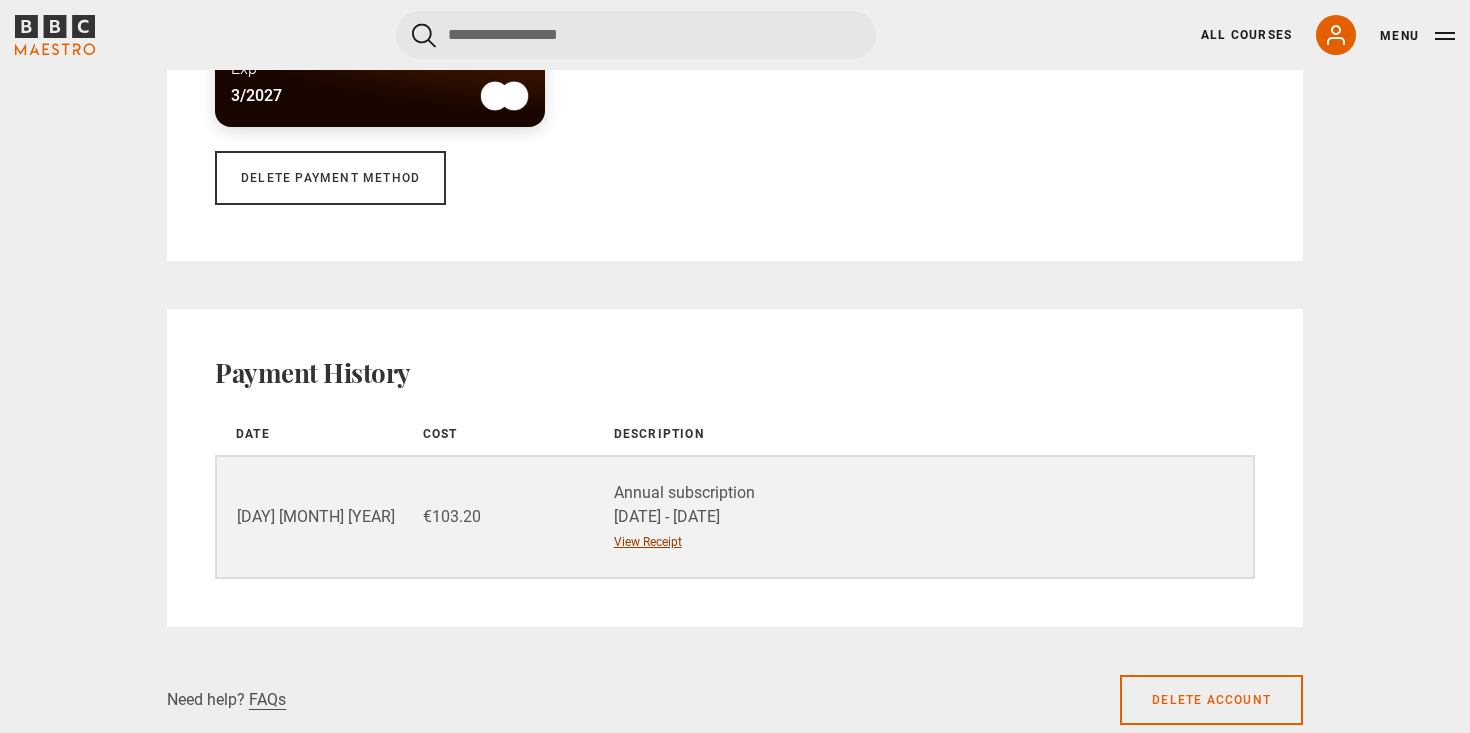 click on "View Receipt" at bounding box center [648, 542] 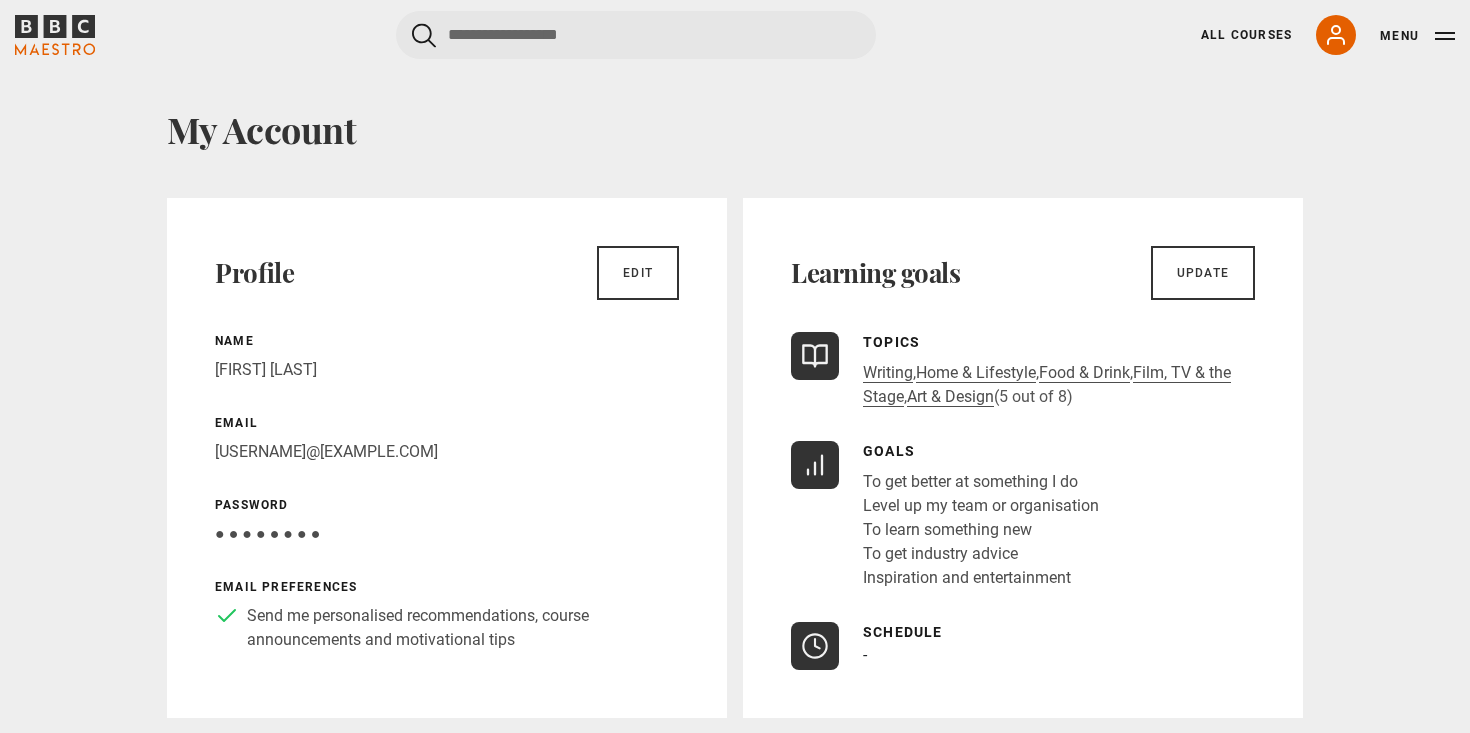 scroll, scrollTop: 43, scrollLeft: 0, axis: vertical 